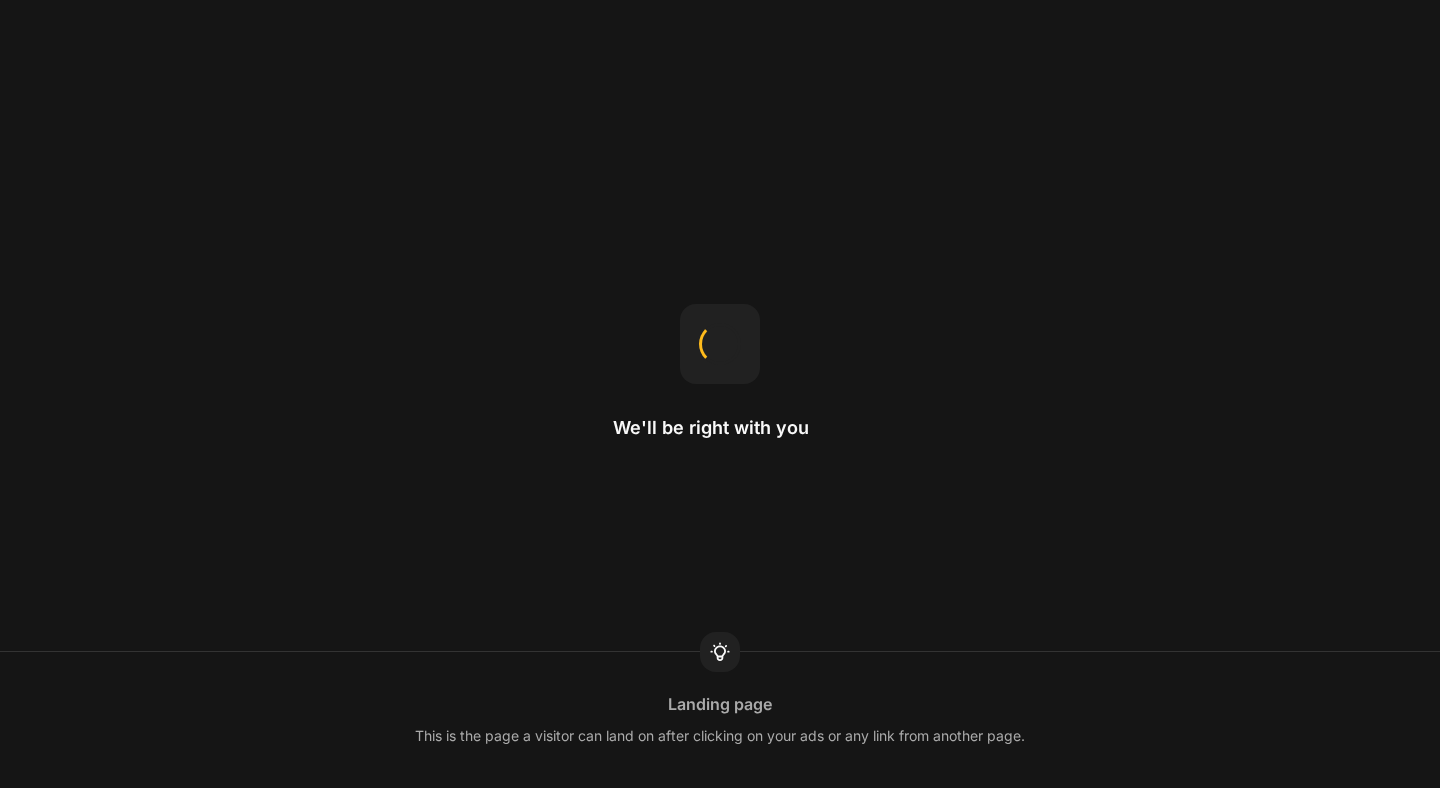 scroll, scrollTop: 0, scrollLeft: 0, axis: both 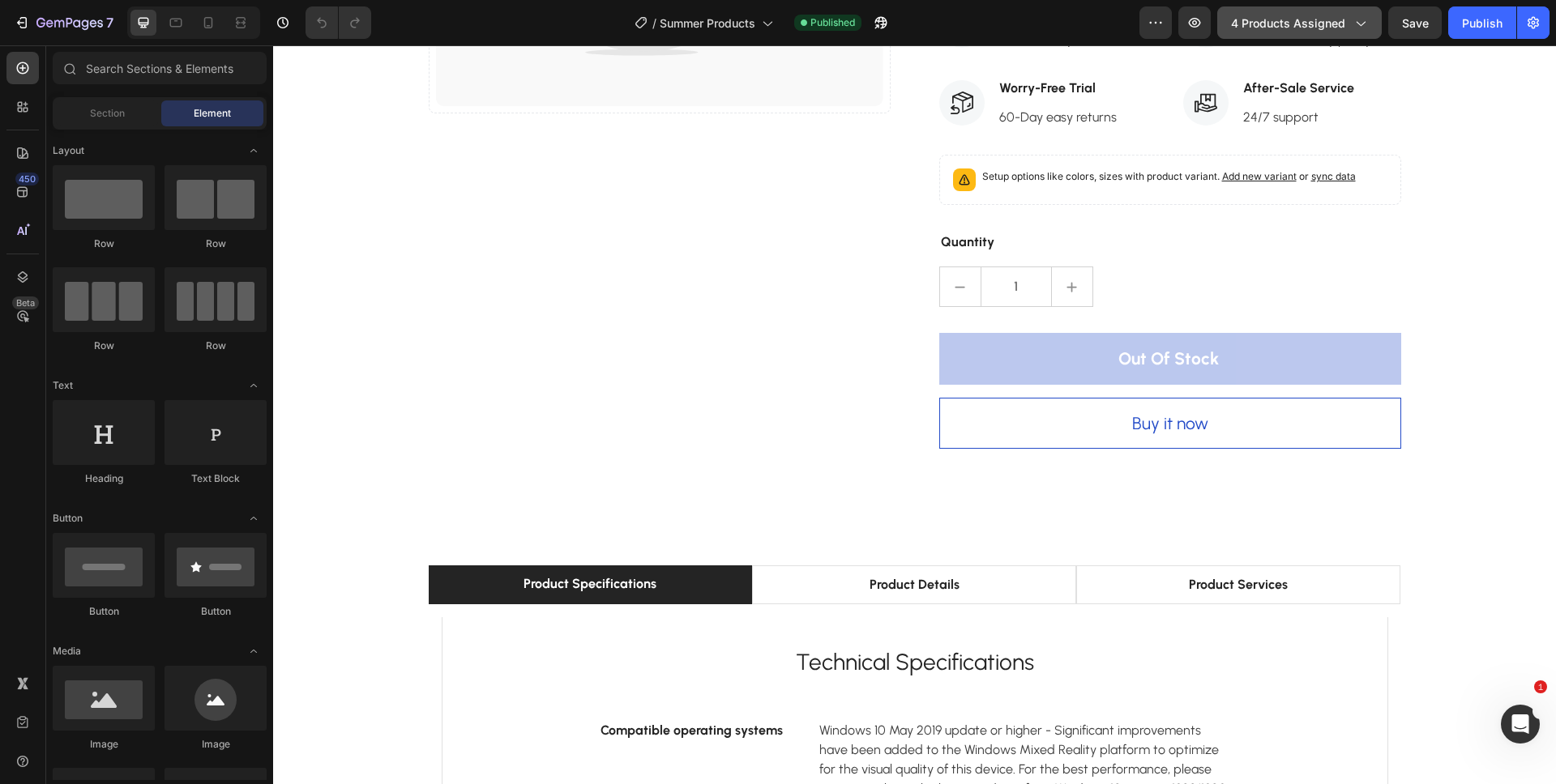 click on "4 products assigned" 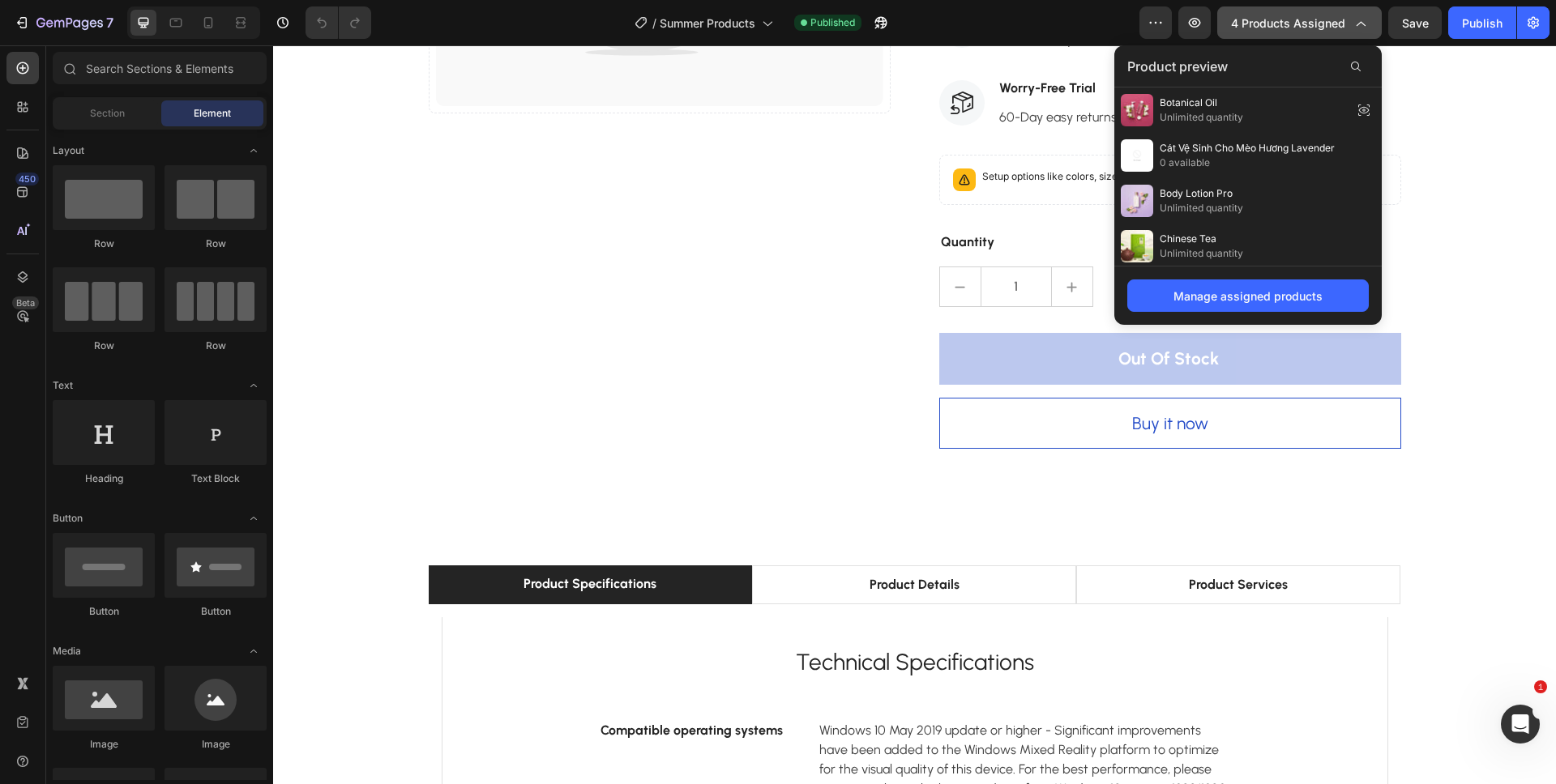 click on "4 products assigned" 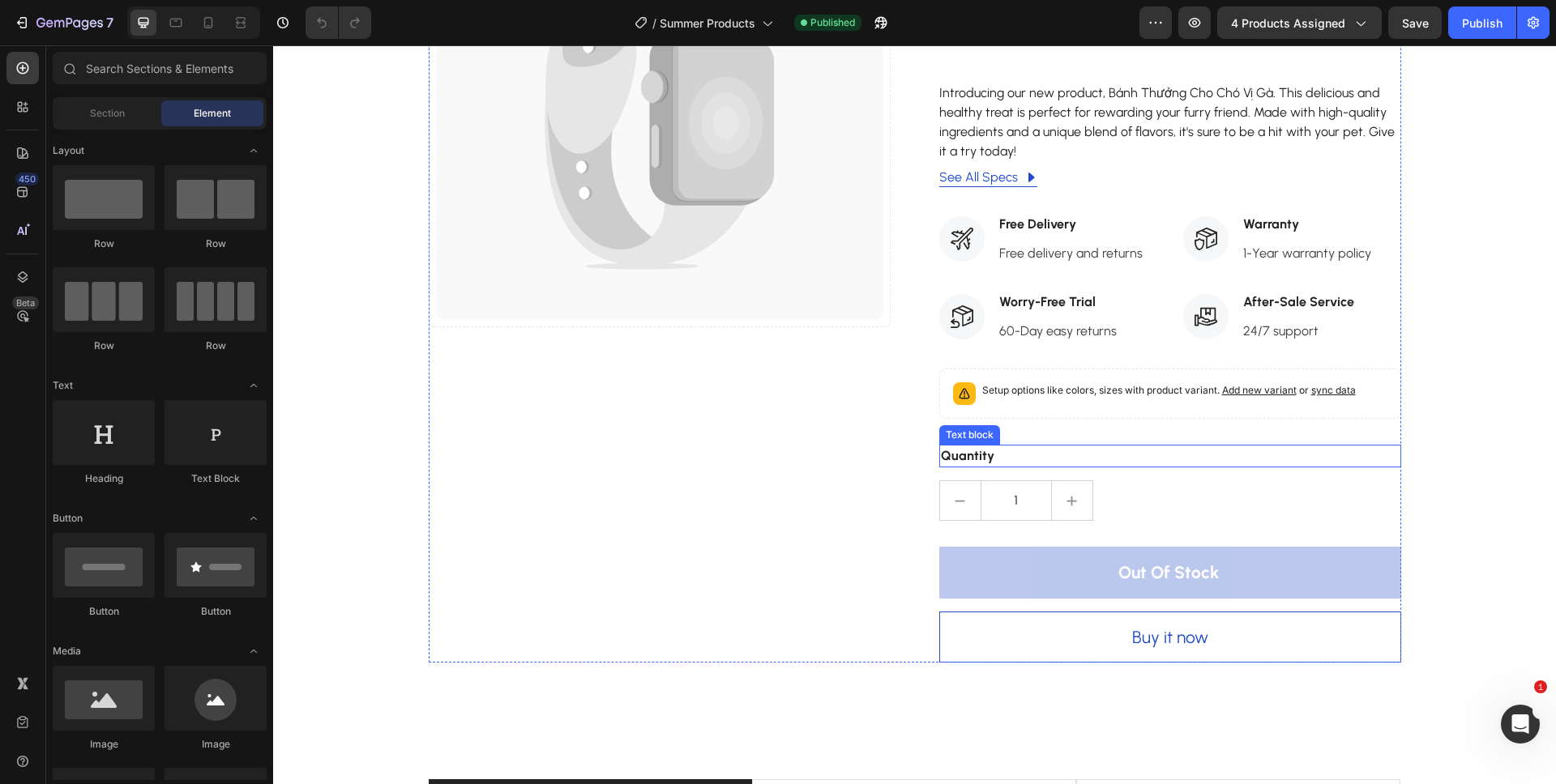 scroll, scrollTop: 227, scrollLeft: 0, axis: vertical 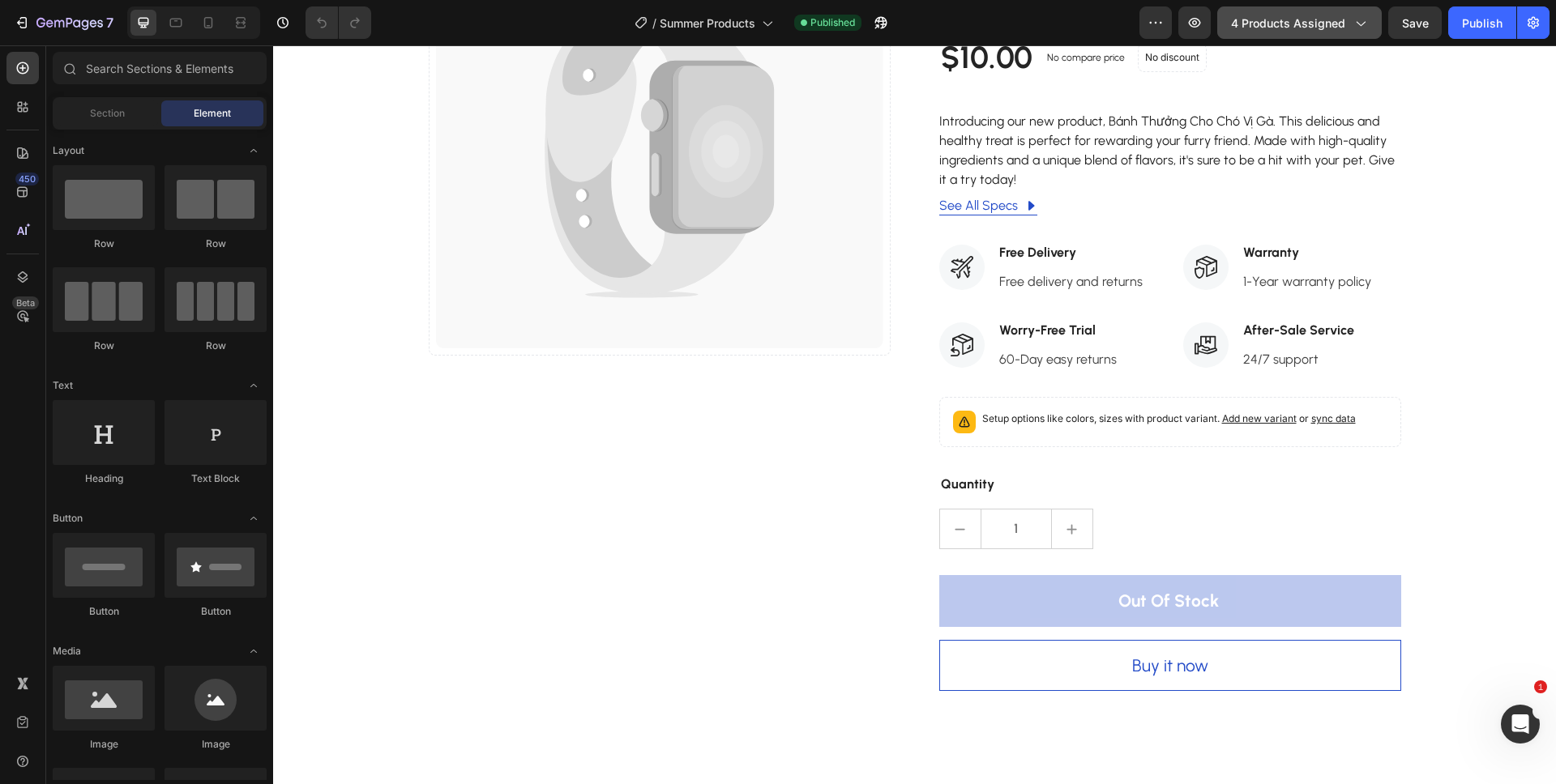 click on "4 products assigned" at bounding box center (1299, 23) 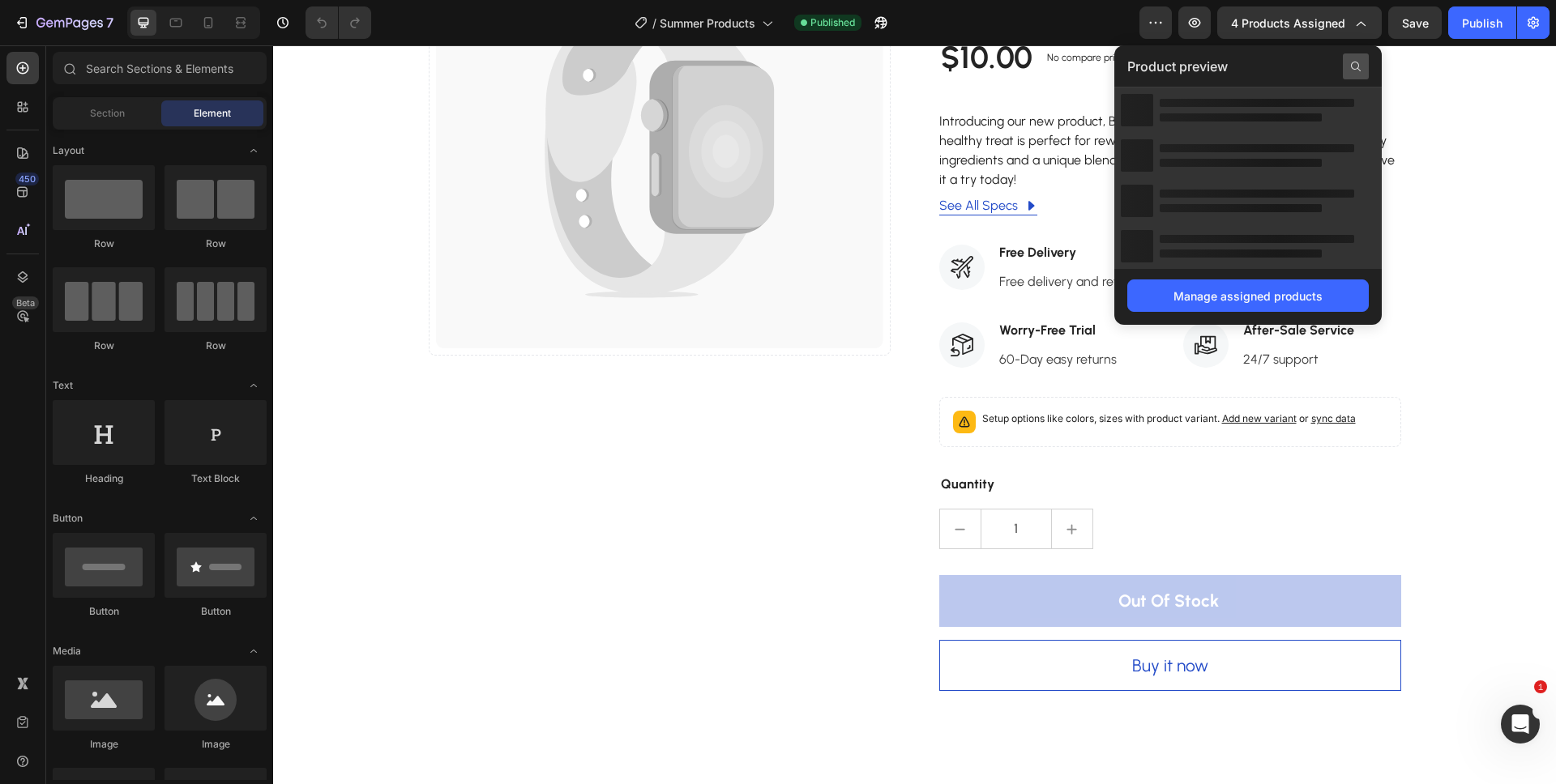 click 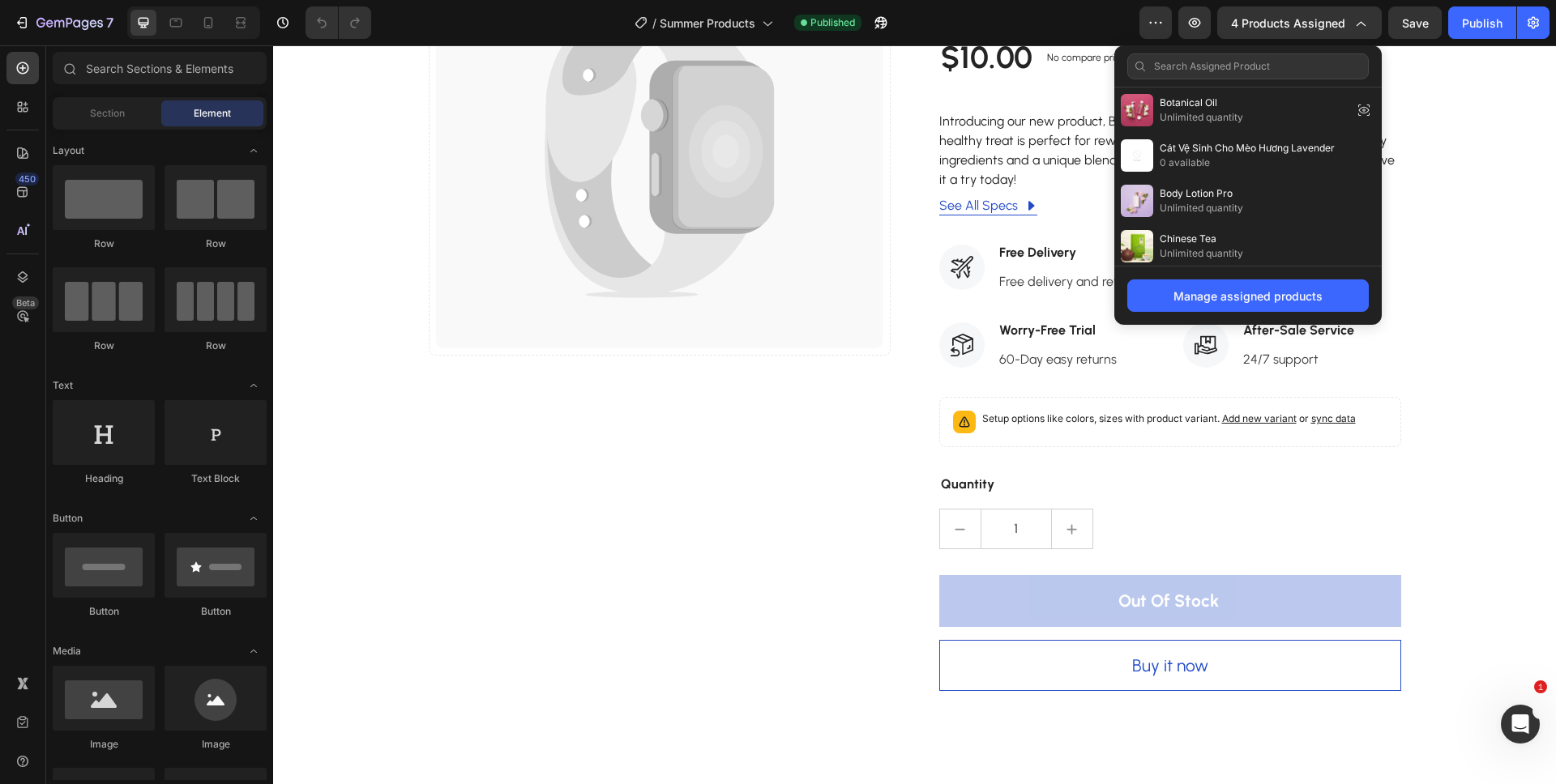 click at bounding box center (1248, 66) 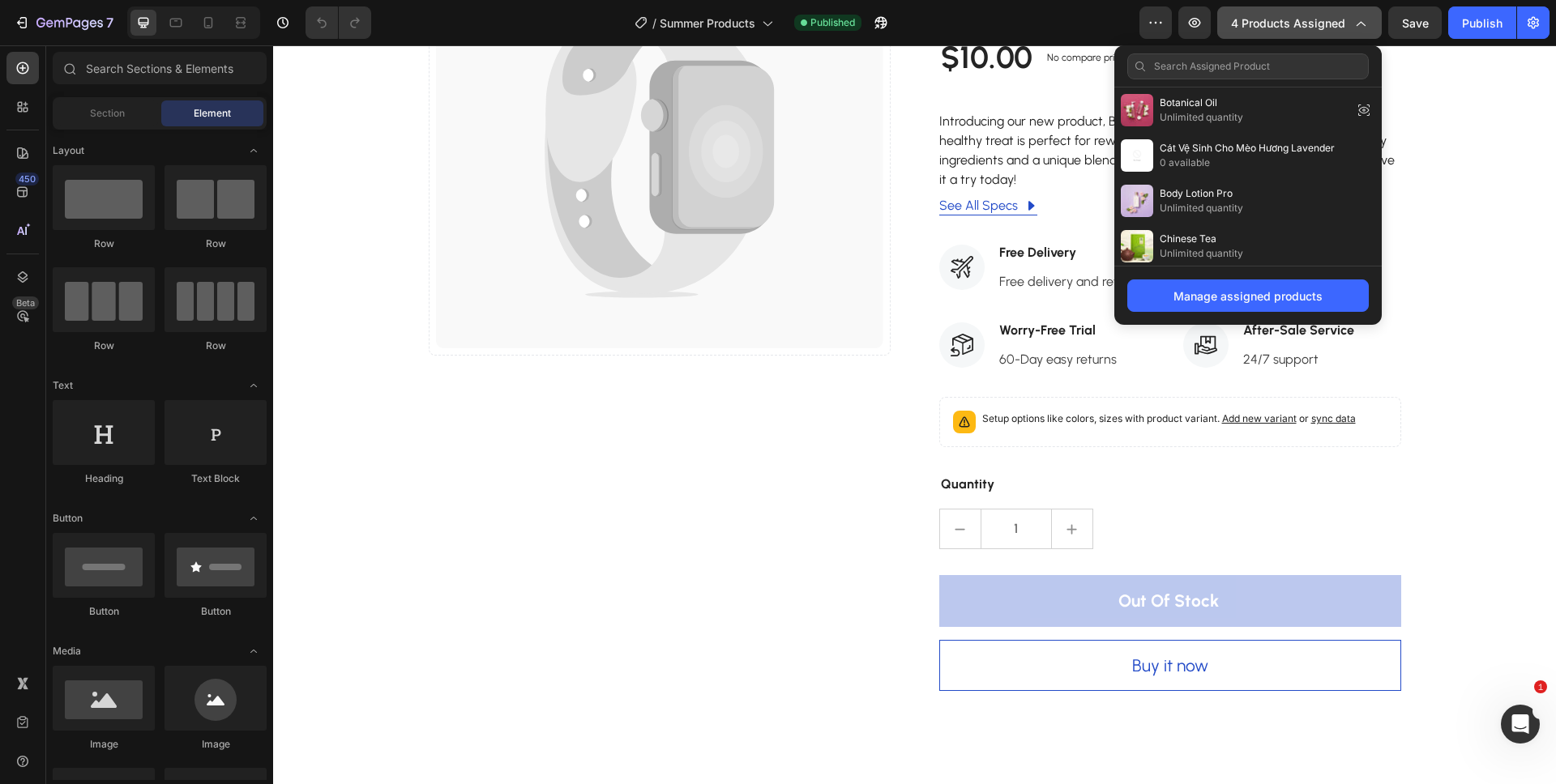 click 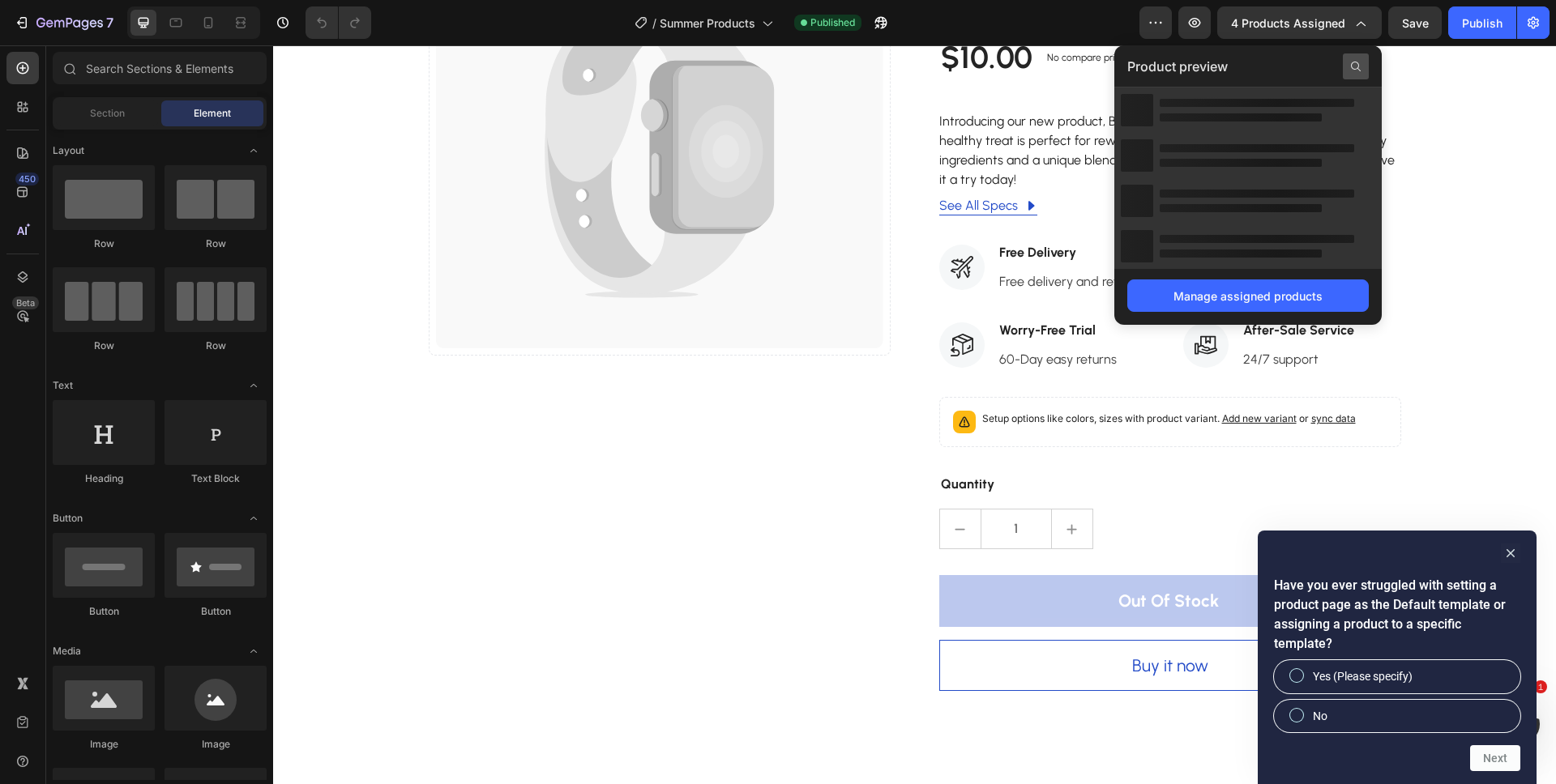 click 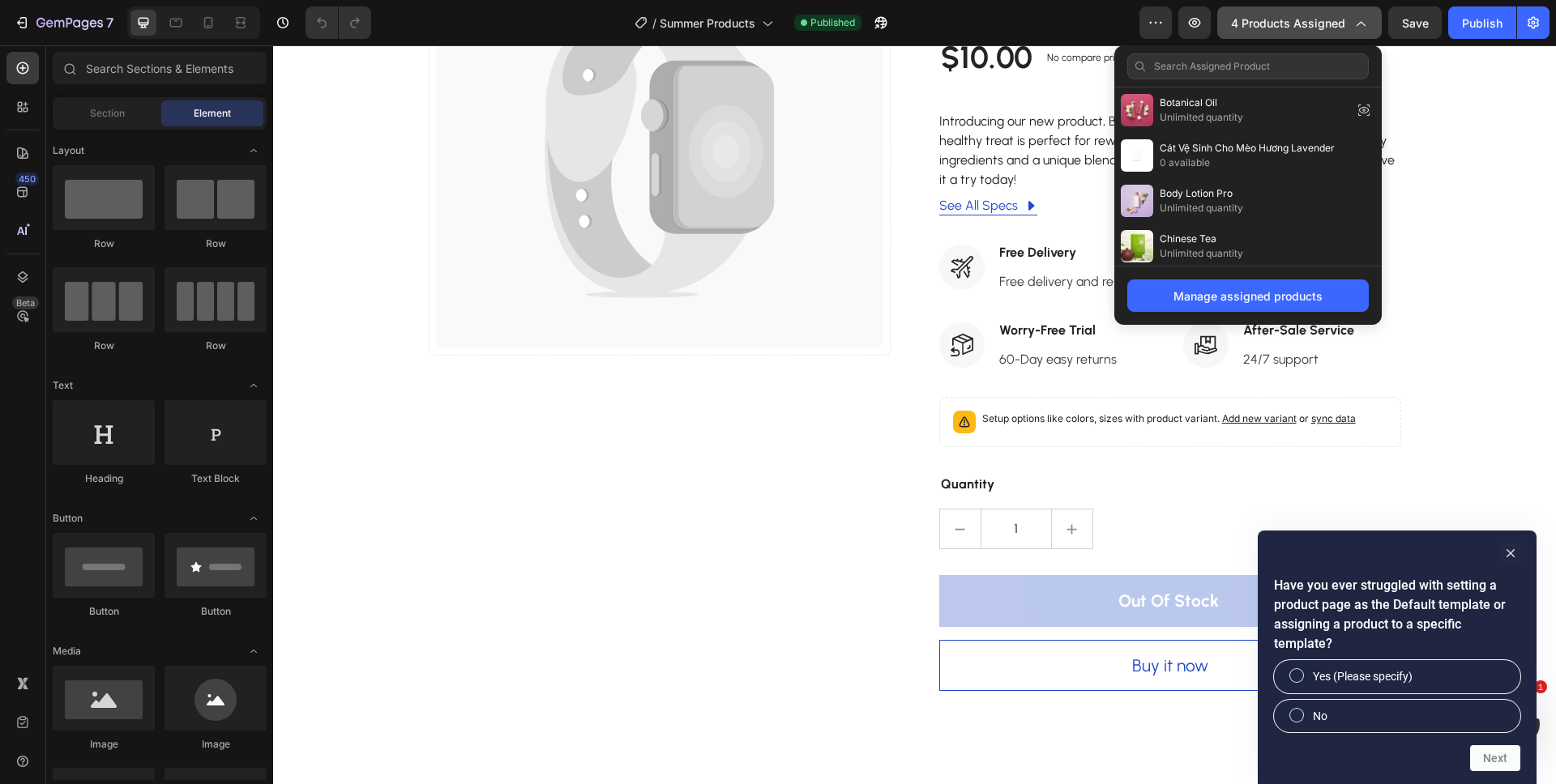 click on "4 products assigned" at bounding box center [1299, 23] 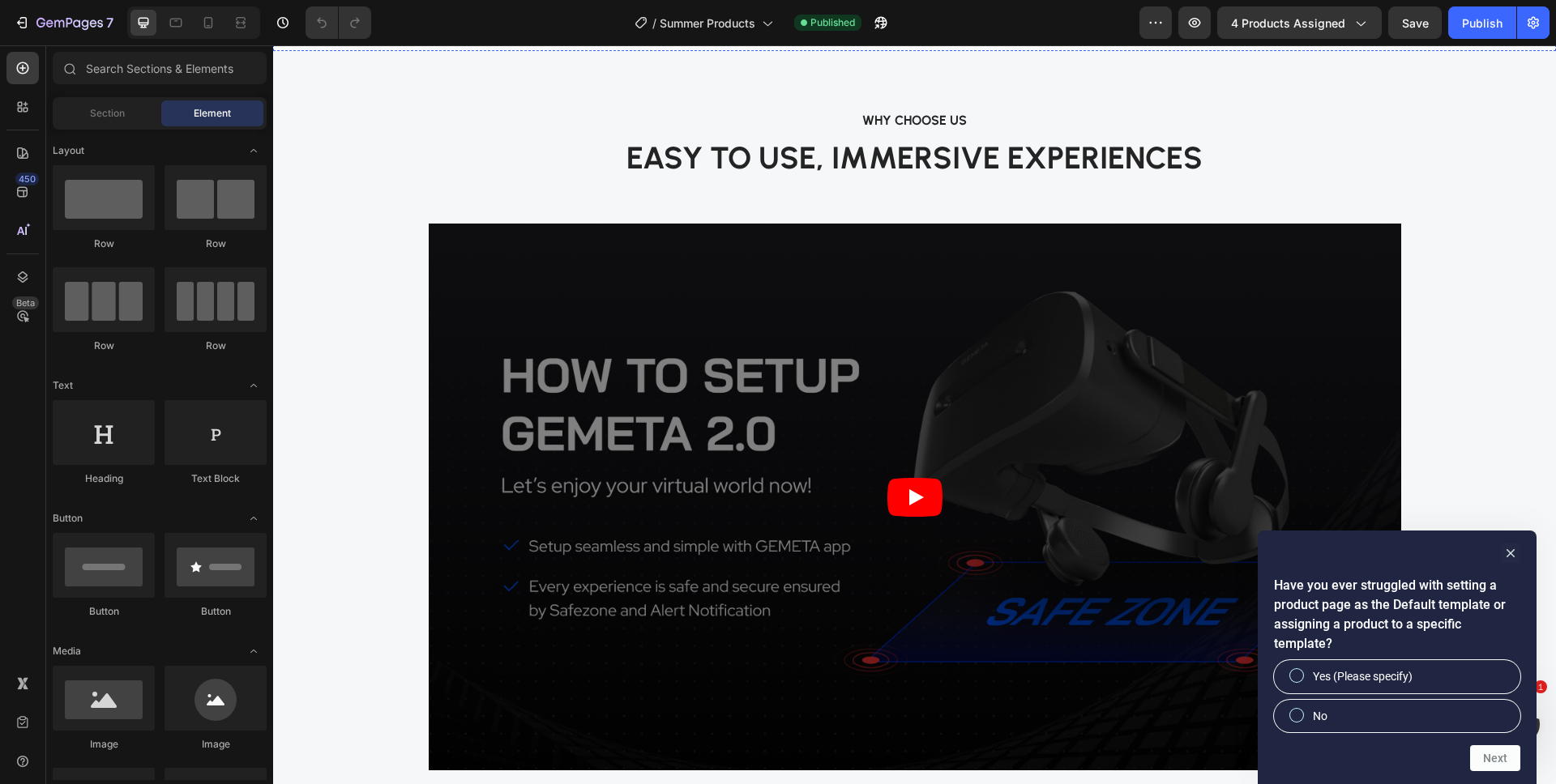 scroll, scrollTop: 3575, scrollLeft: 0, axis: vertical 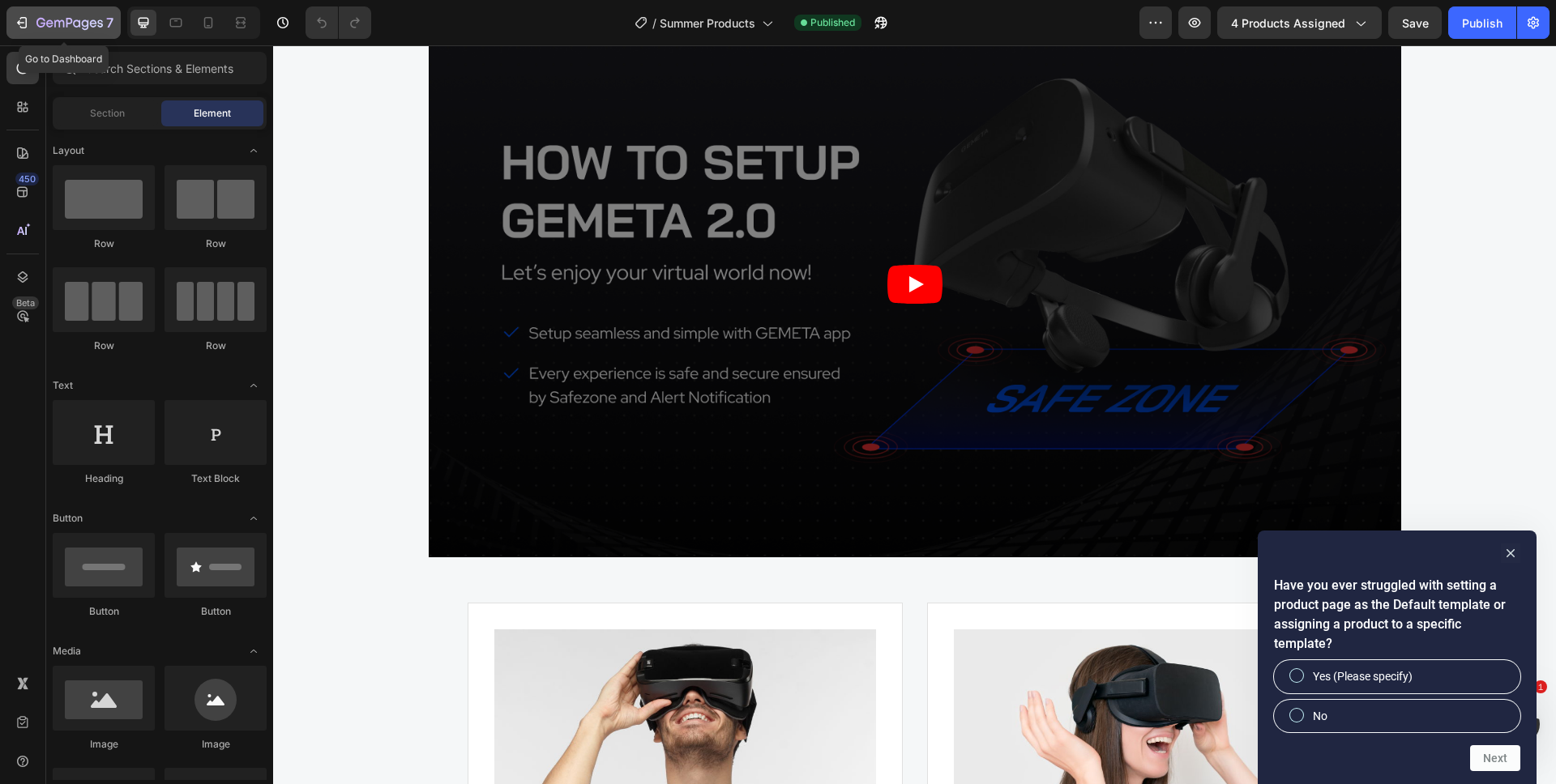 click on "7" 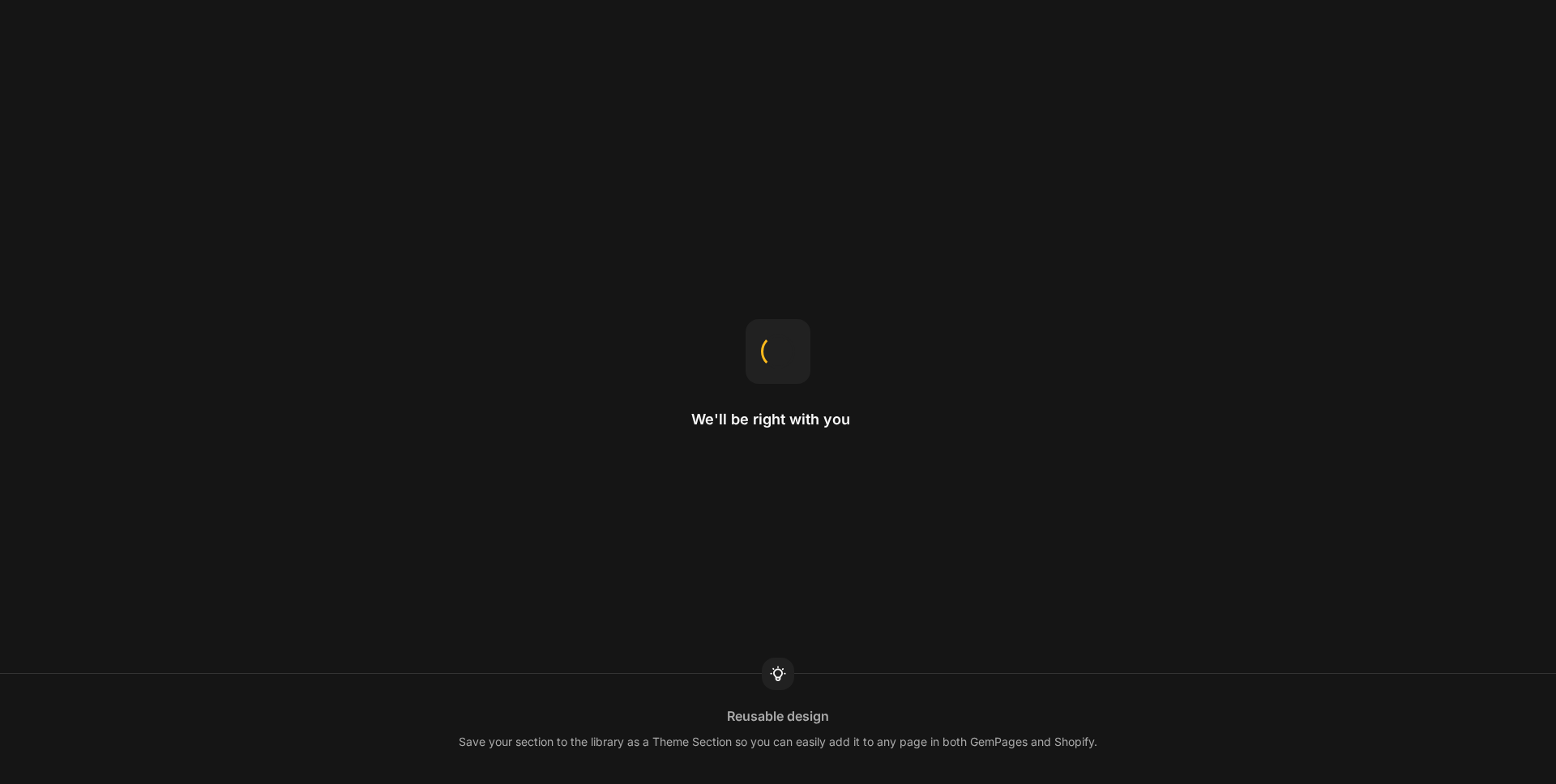 scroll, scrollTop: 0, scrollLeft: 0, axis: both 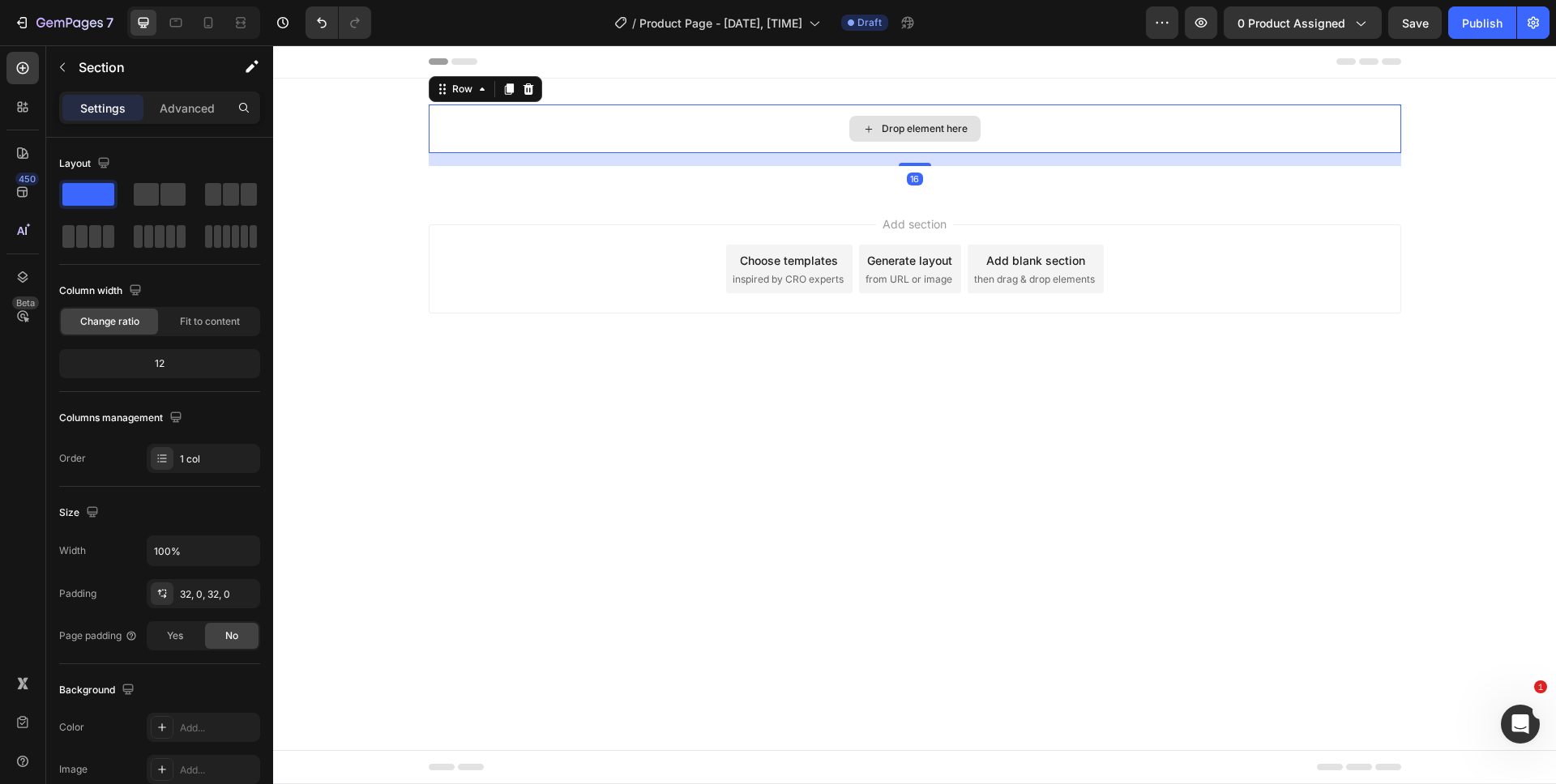 click on "Drop element here Row   16 Section 1" at bounding box center [914, 135] 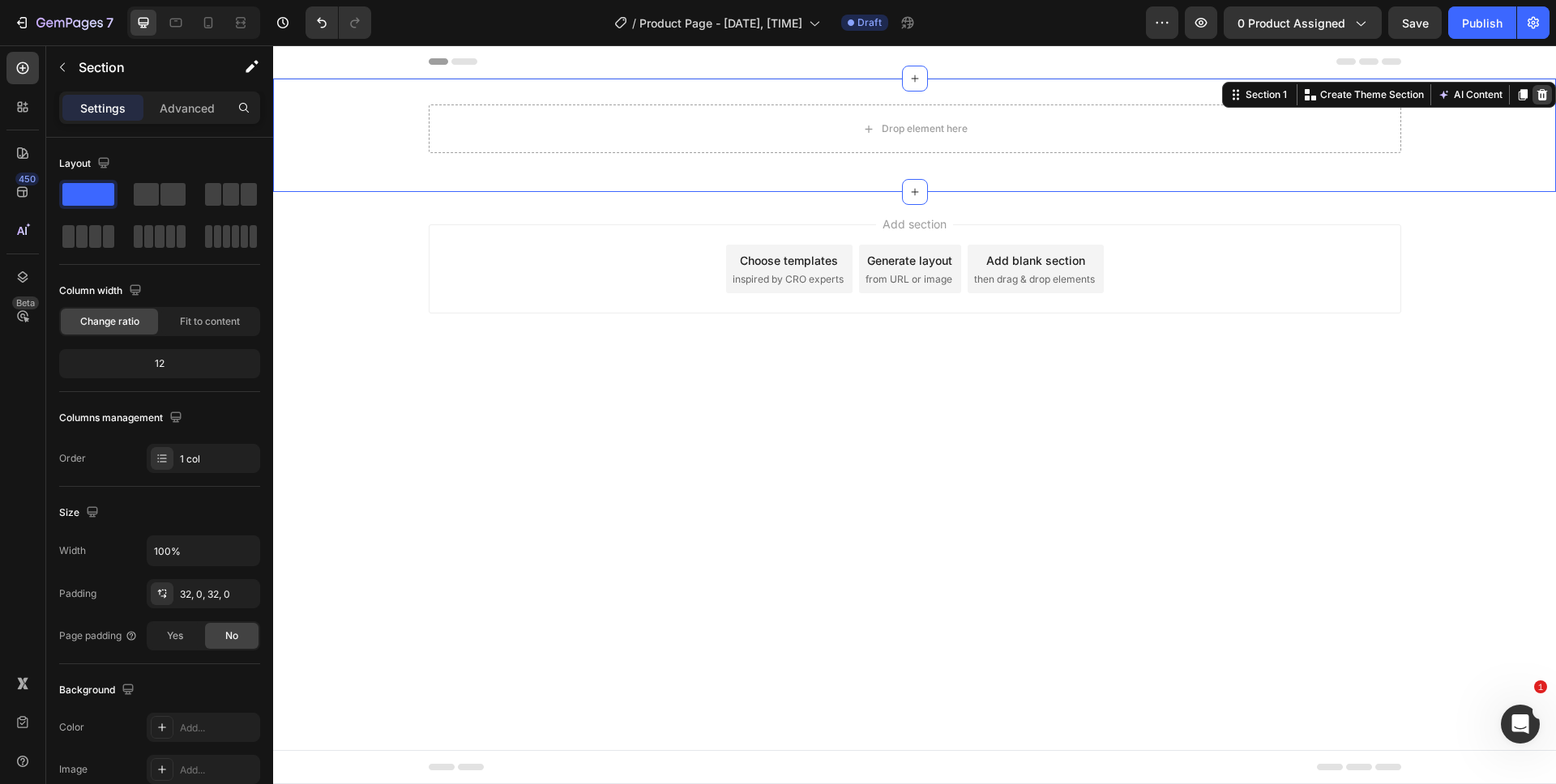 click 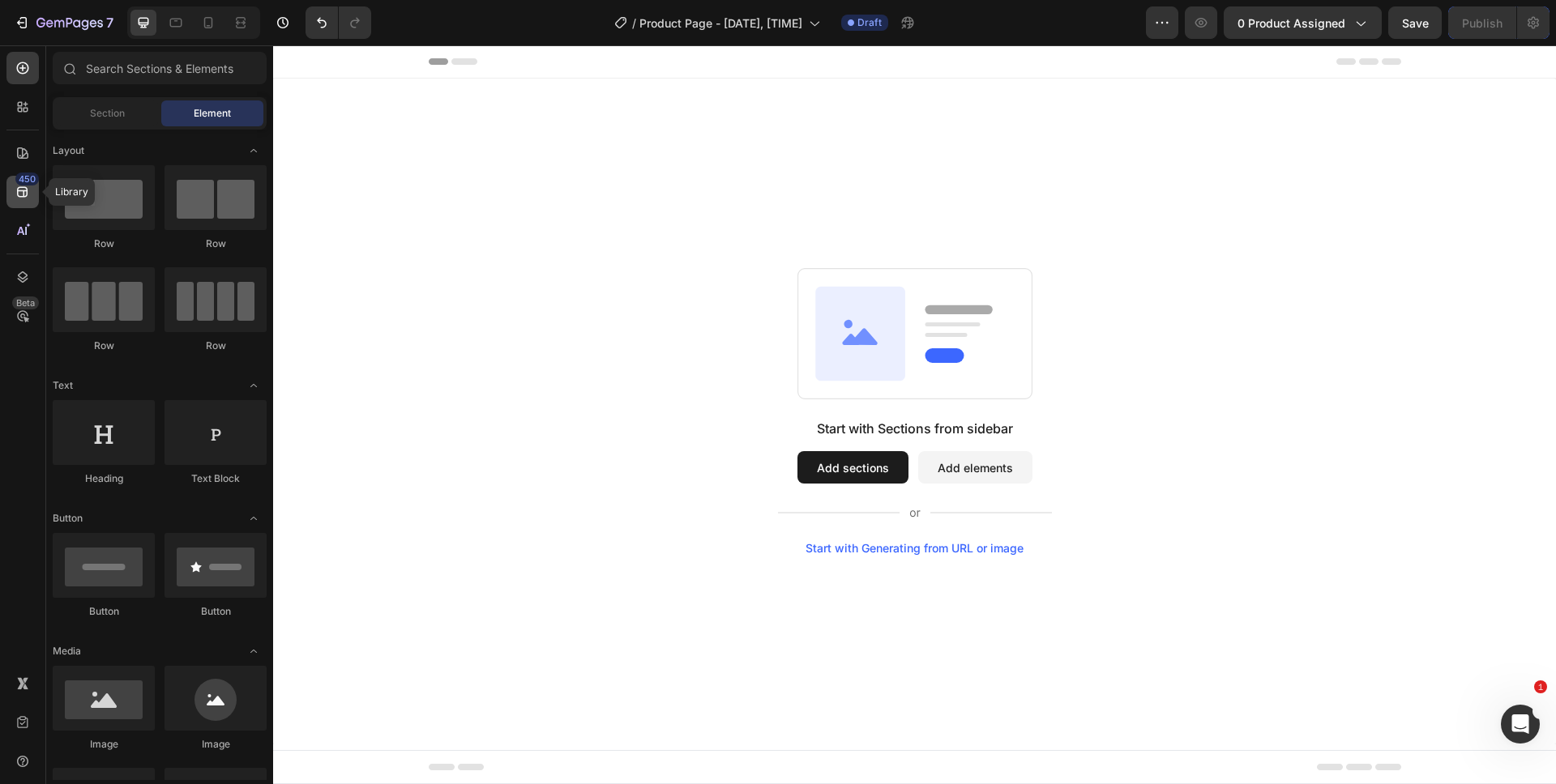 click 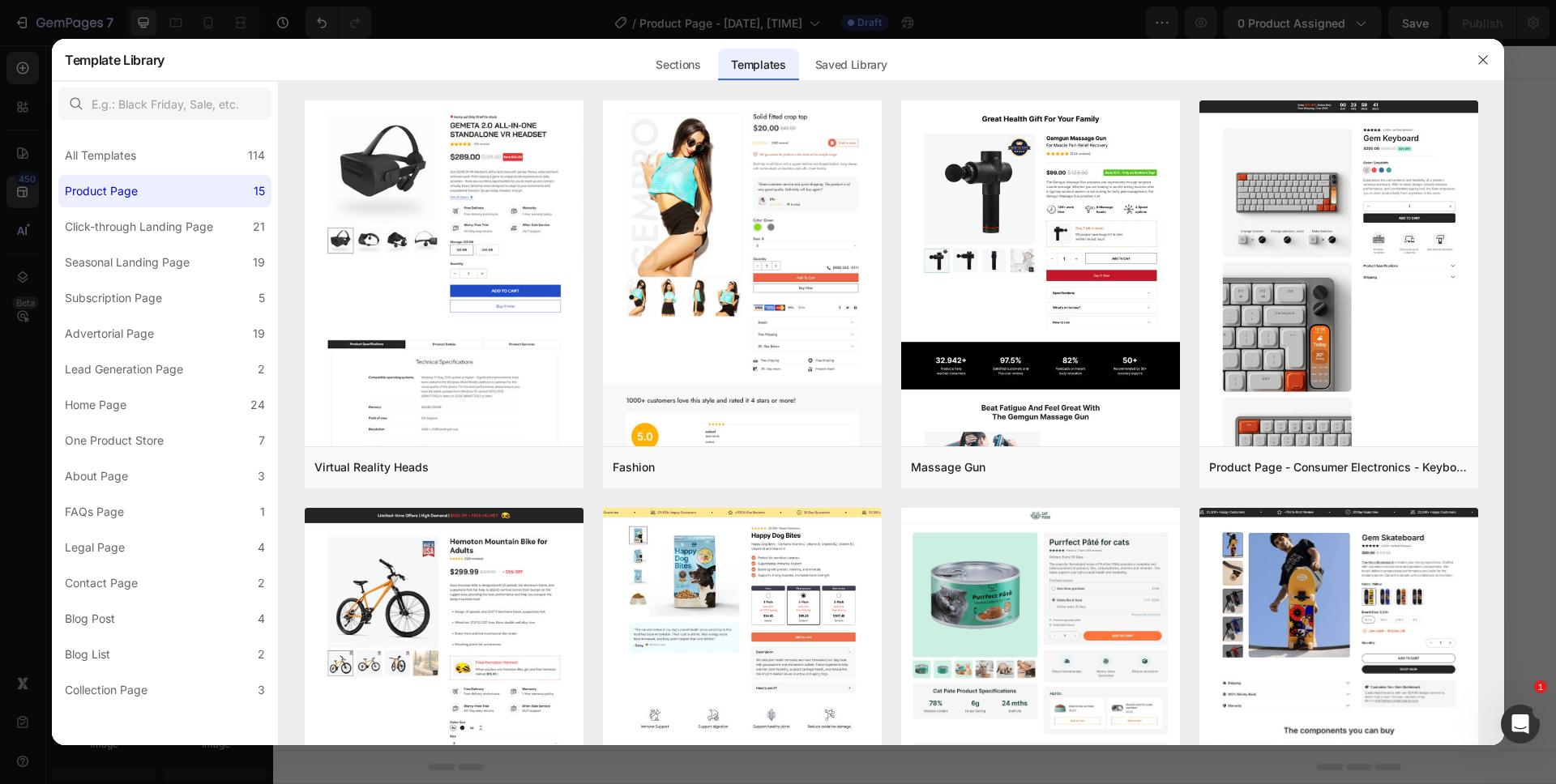 click at bounding box center (778, 392) 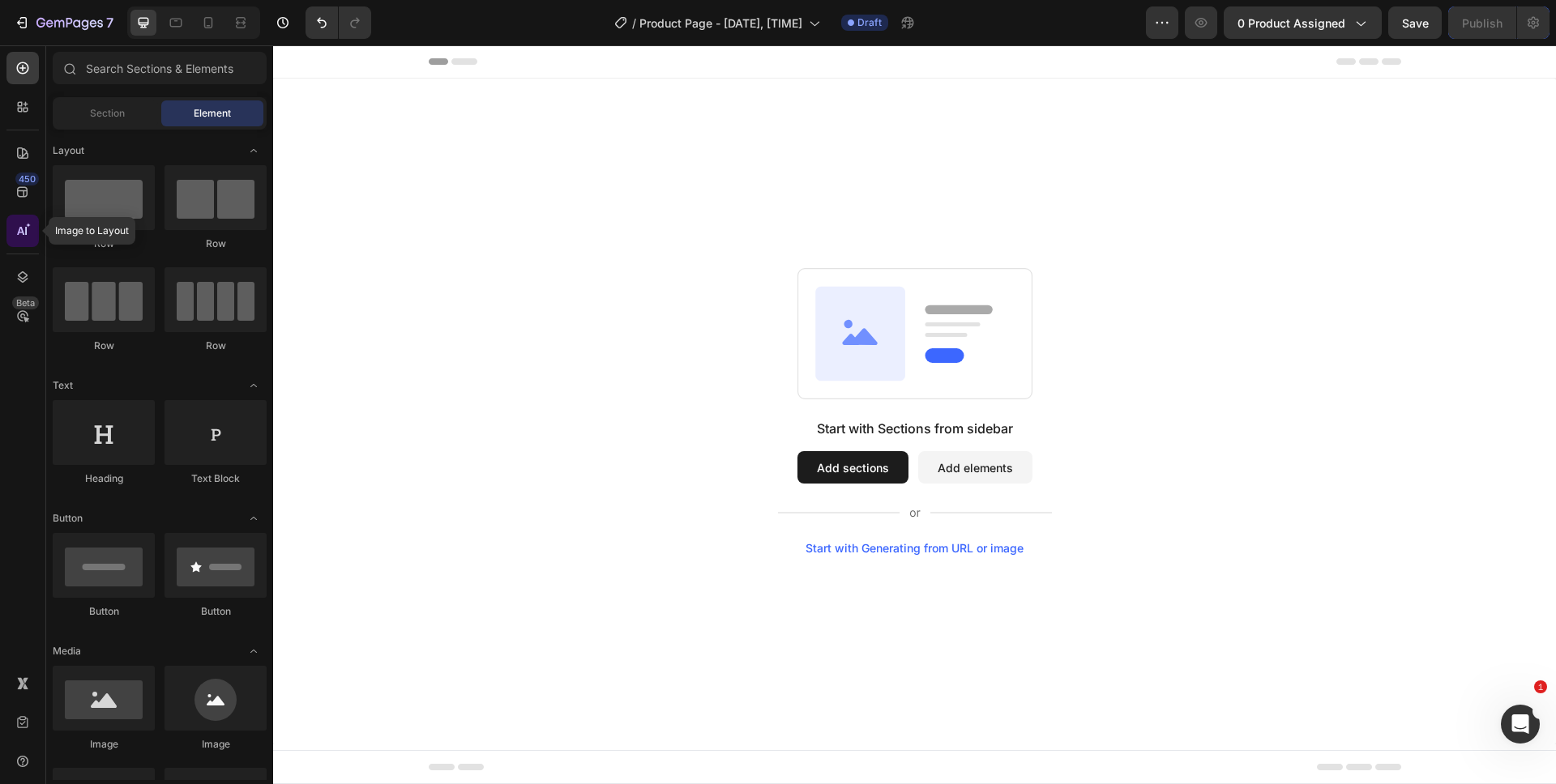 click 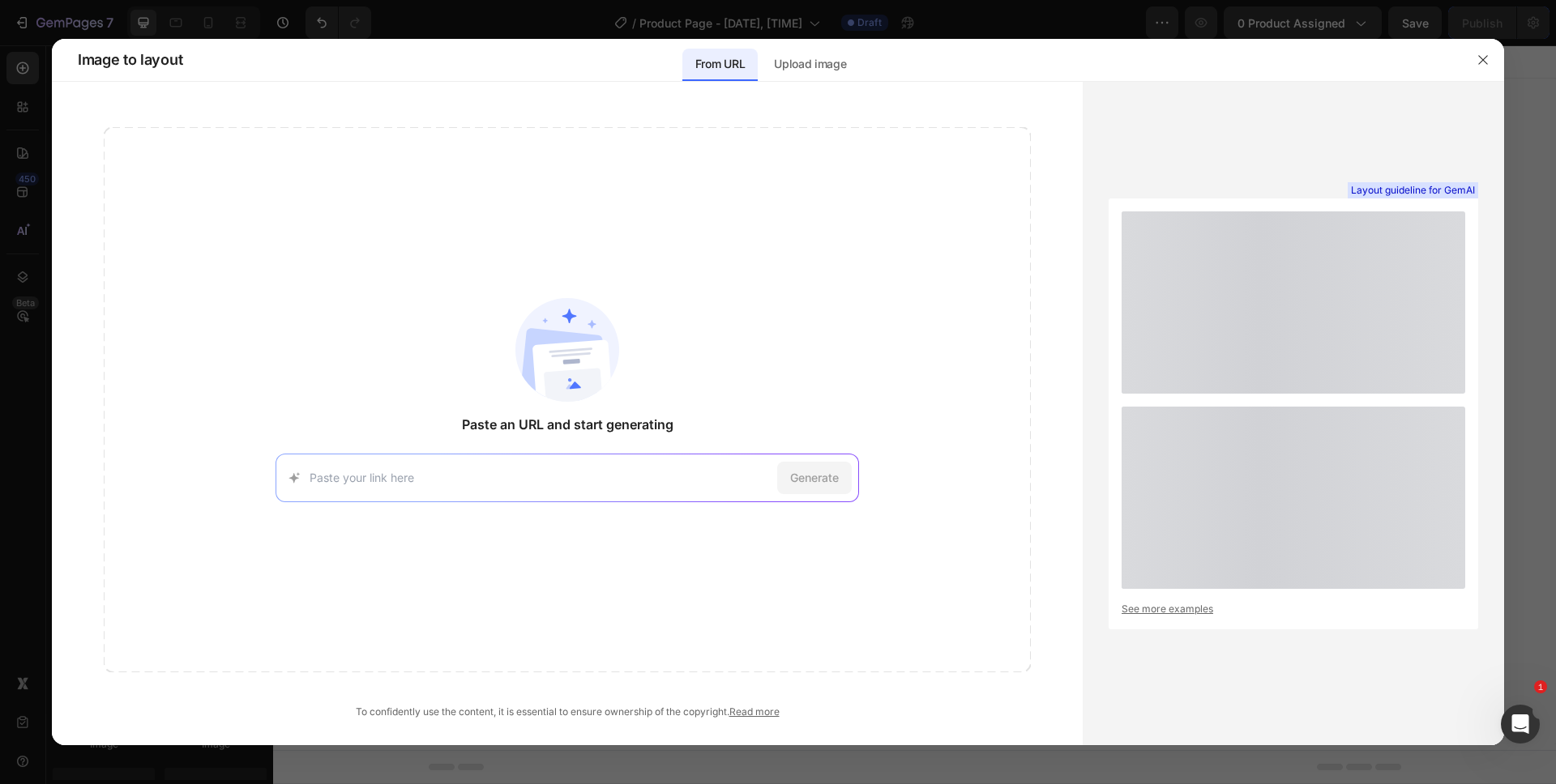 click at bounding box center (778, 392) 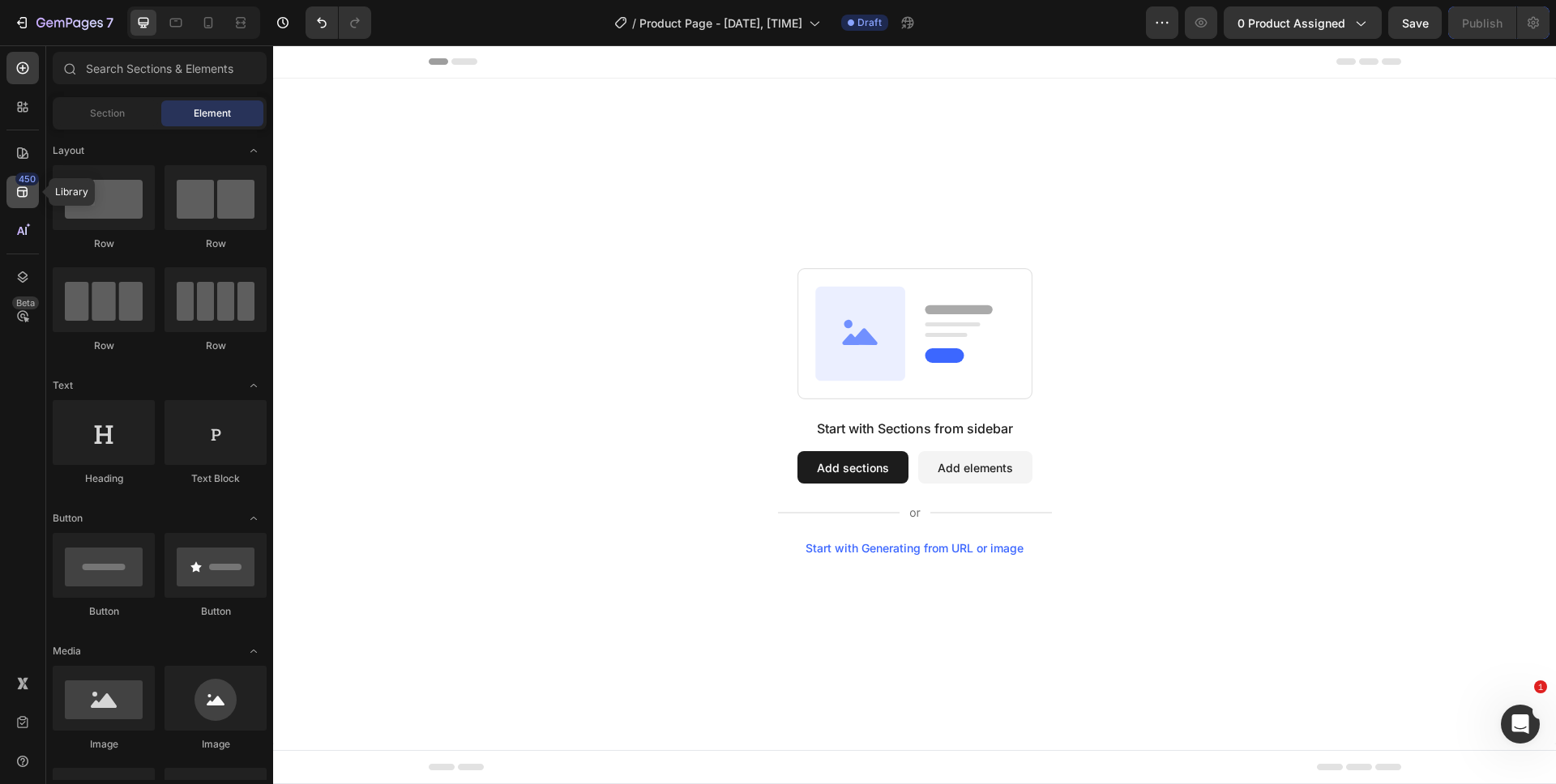 click on "450" 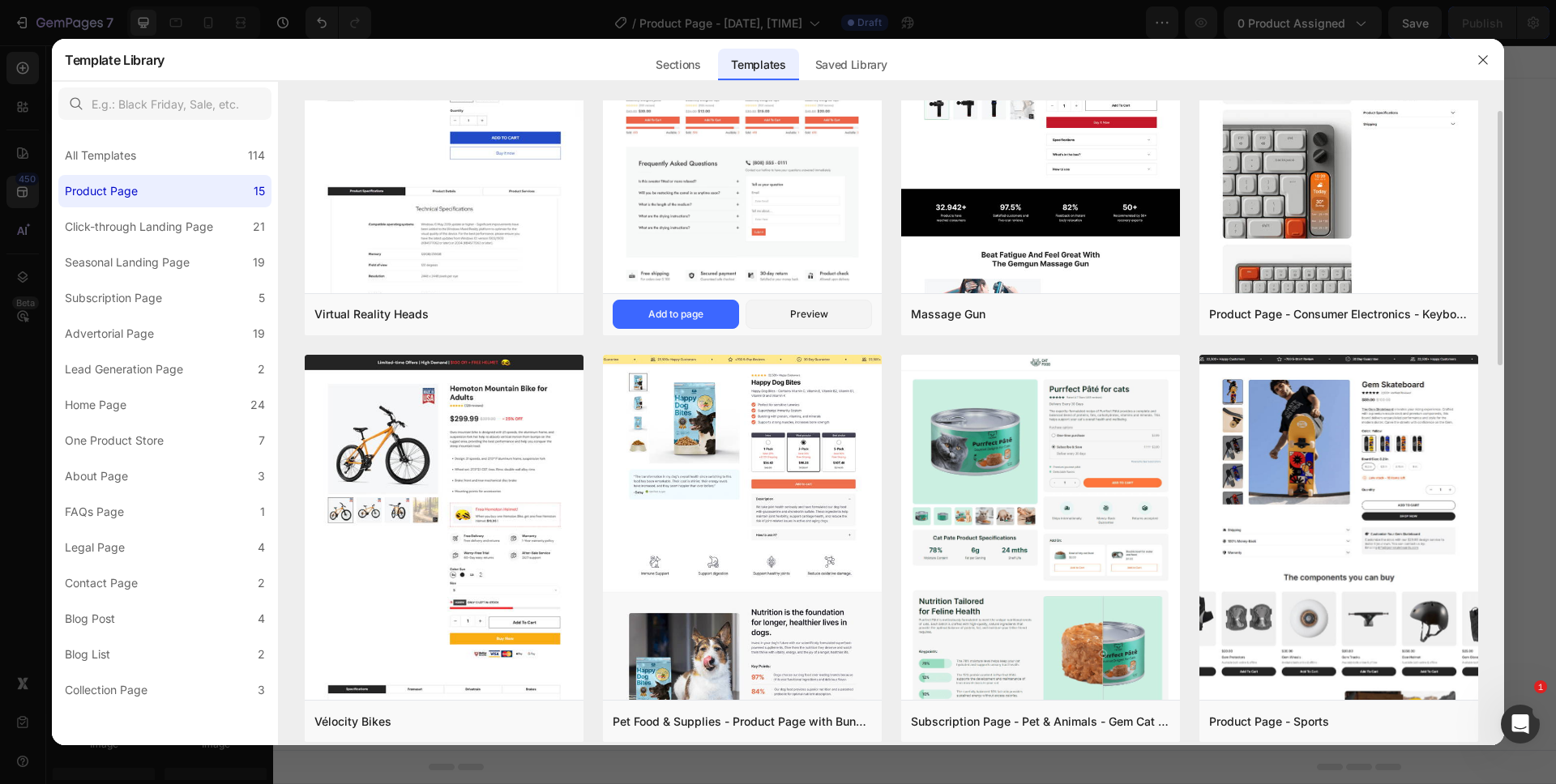 scroll, scrollTop: 0, scrollLeft: 0, axis: both 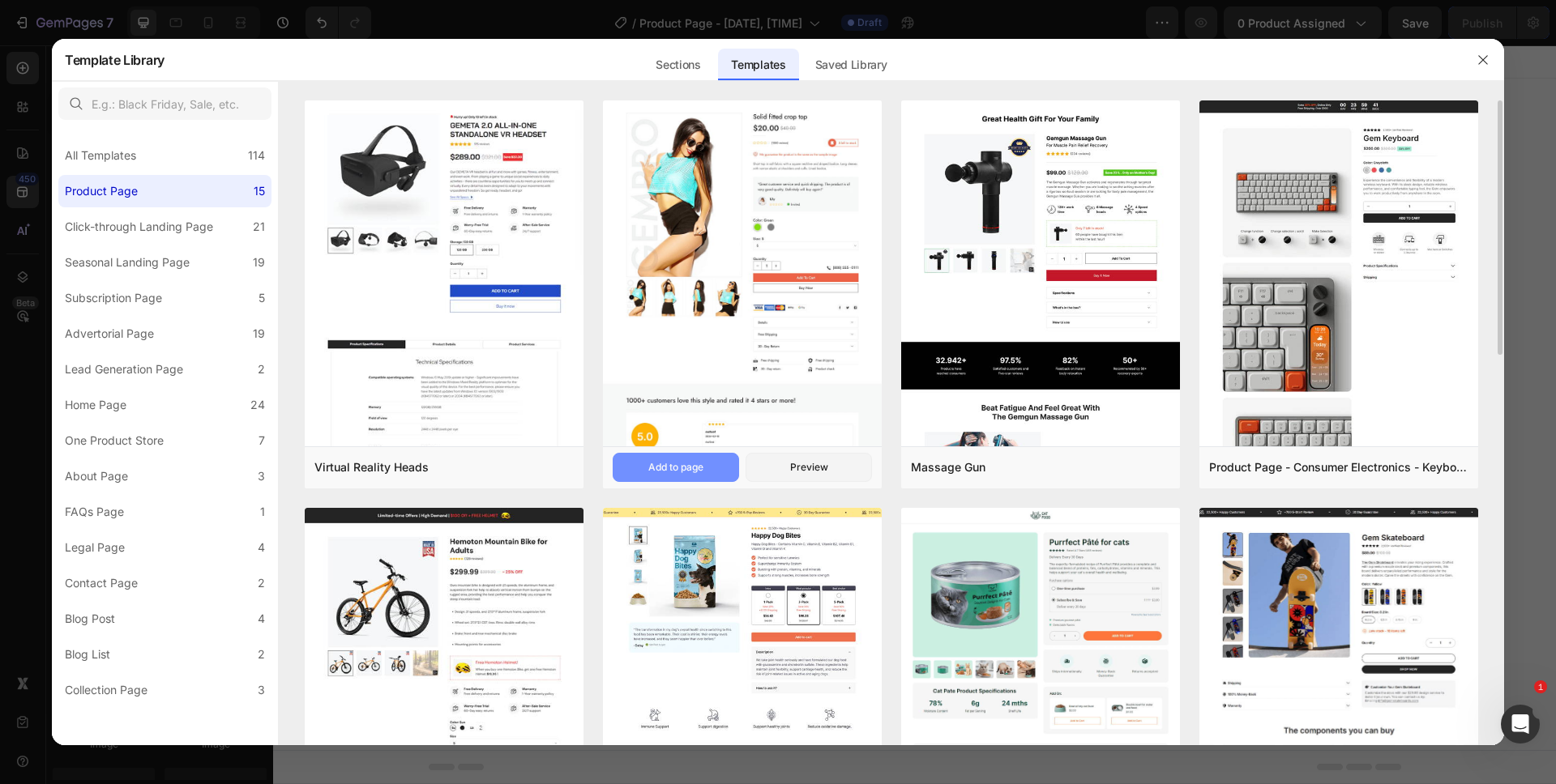 click on "Add to page" at bounding box center (676, 467) 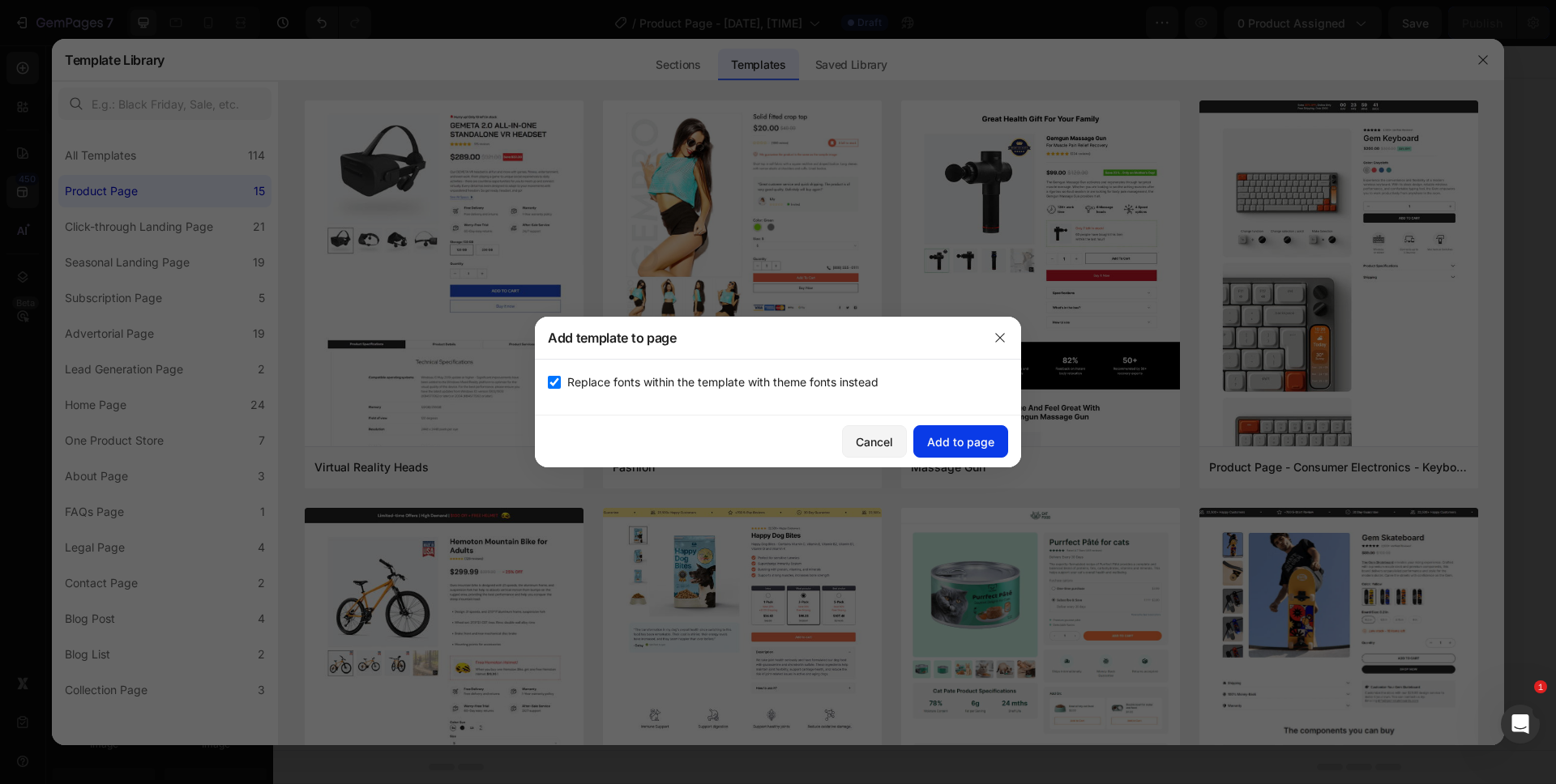 click on "Add to page" at bounding box center (960, 441) 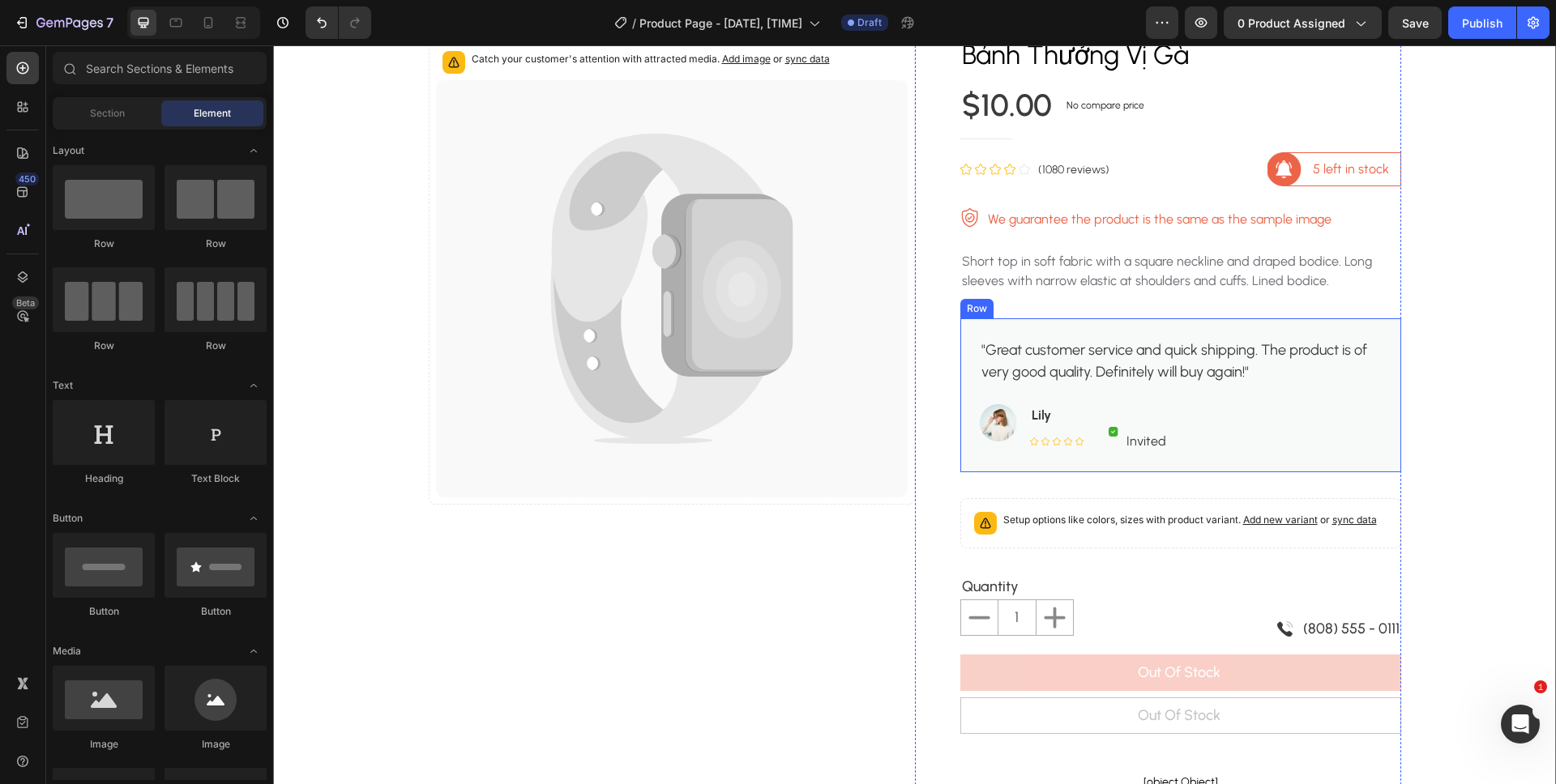 scroll, scrollTop: 0, scrollLeft: 0, axis: both 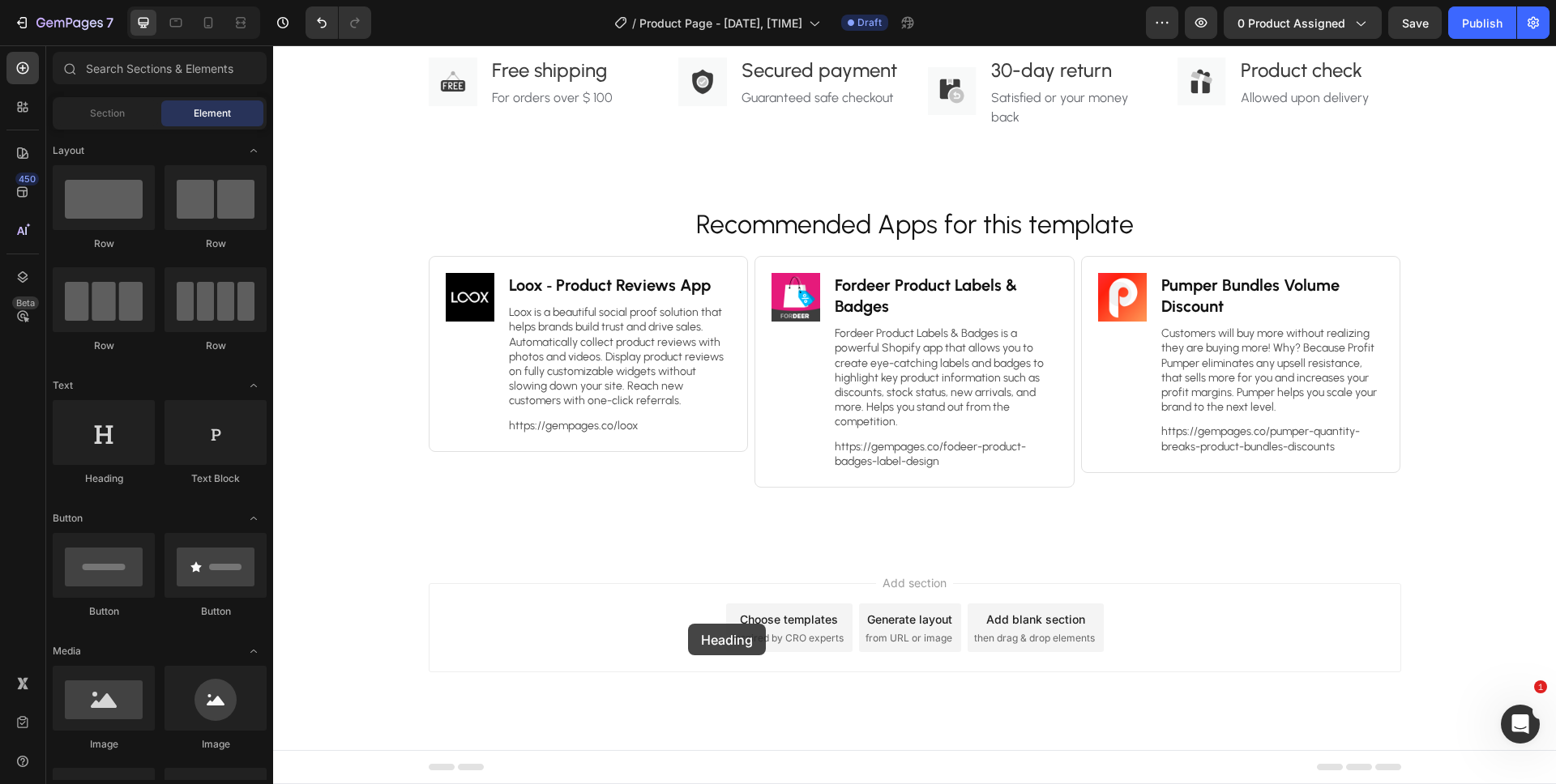 drag, startPoint x: 387, startPoint y: 490, endPoint x: 694, endPoint y: 625, distance: 335.3714 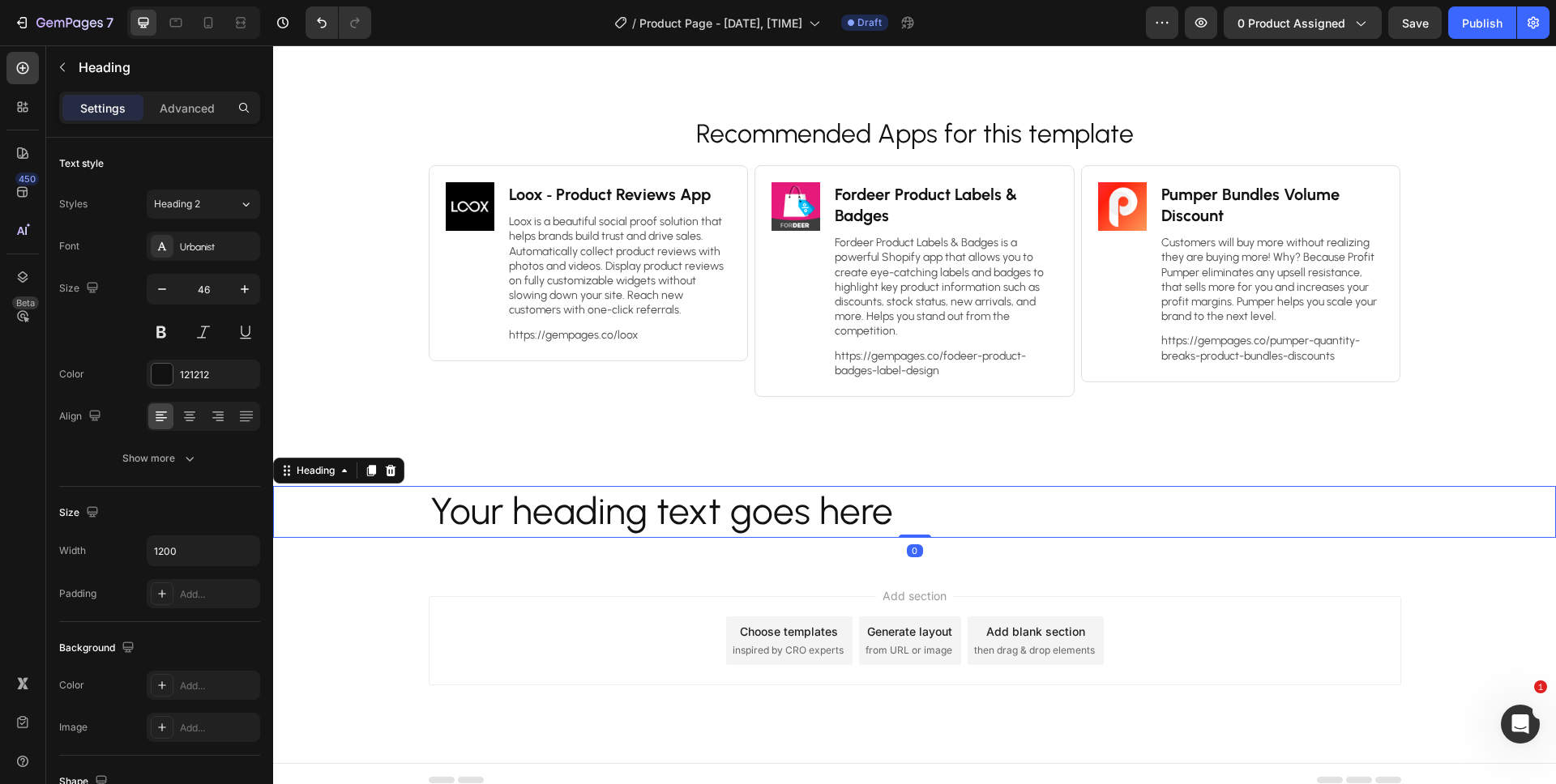 scroll, scrollTop: 2713, scrollLeft: 0, axis: vertical 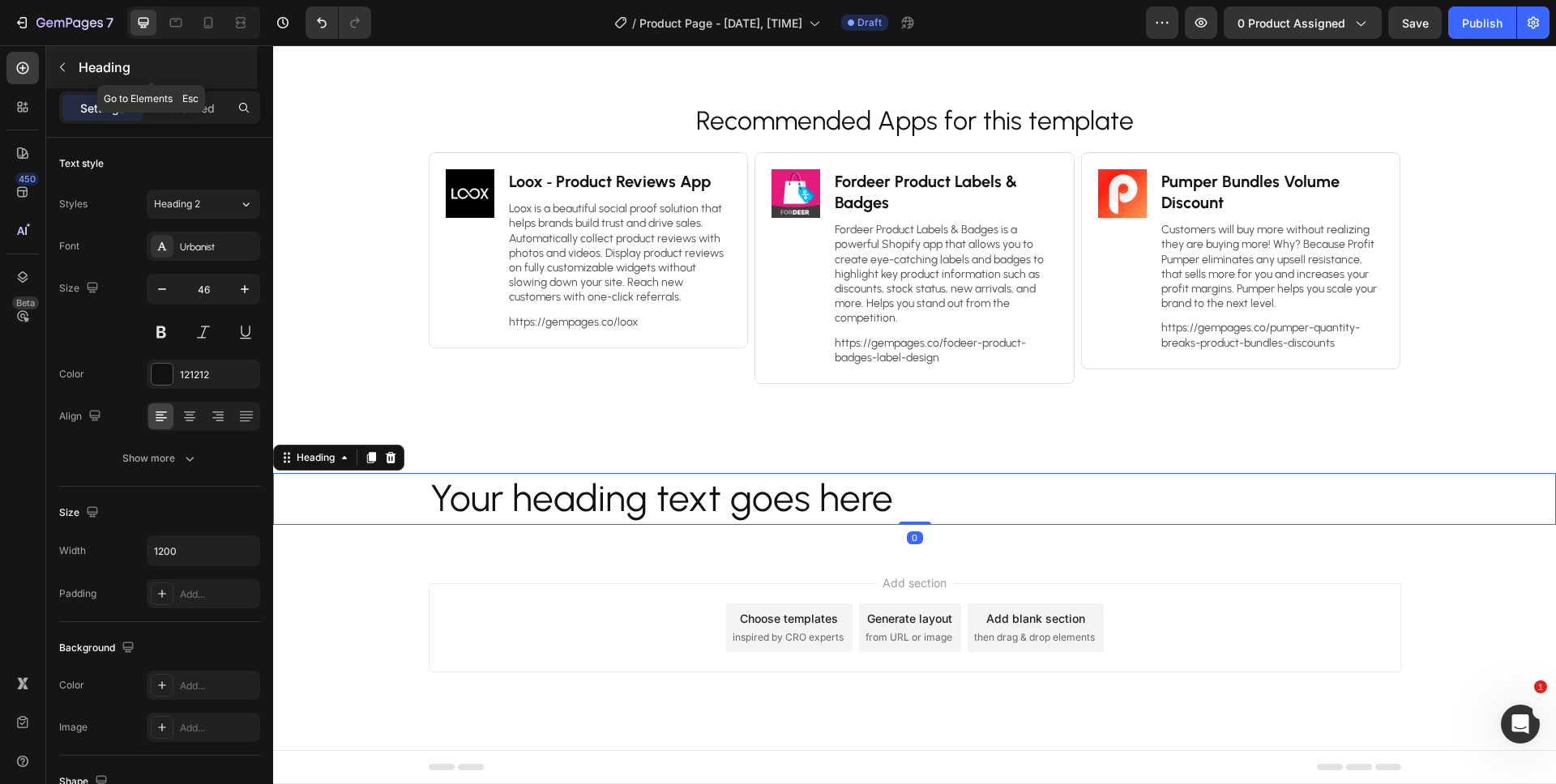 click on "Heading" at bounding box center [166, 67] 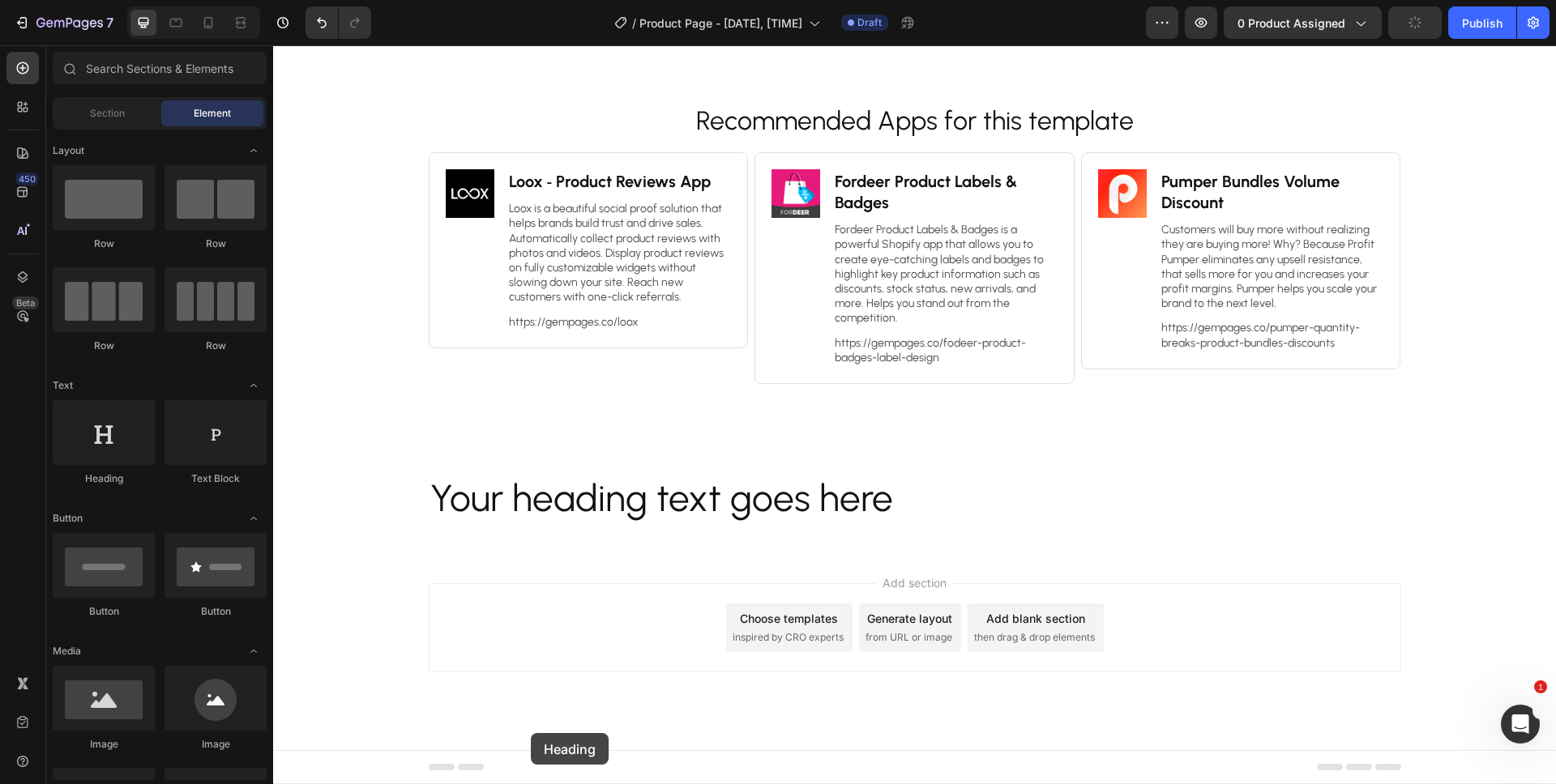 drag, startPoint x: 389, startPoint y: 479, endPoint x: 531, endPoint y: 733, distance: 290.99828 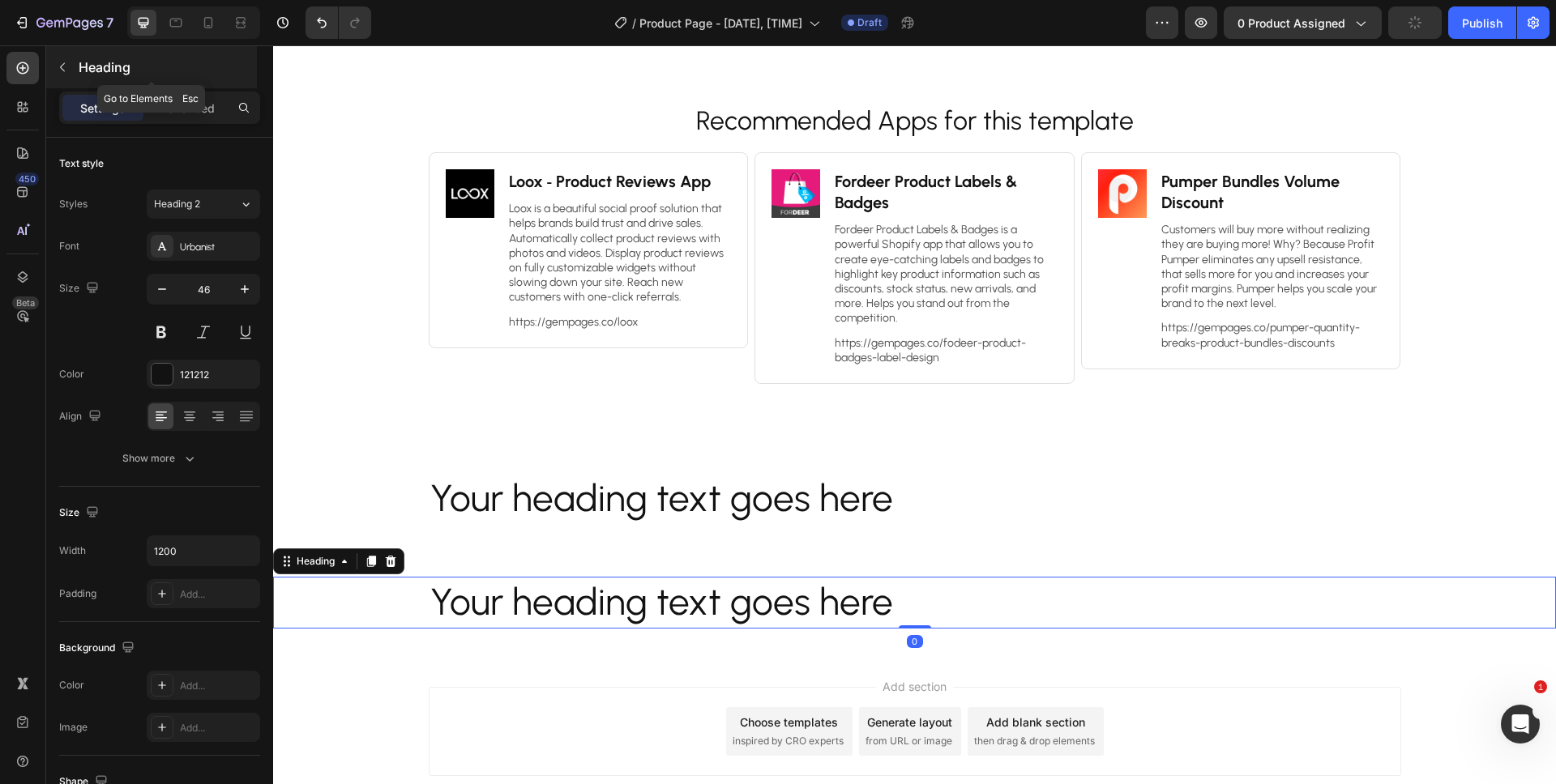 click on "Heading" at bounding box center (166, 67) 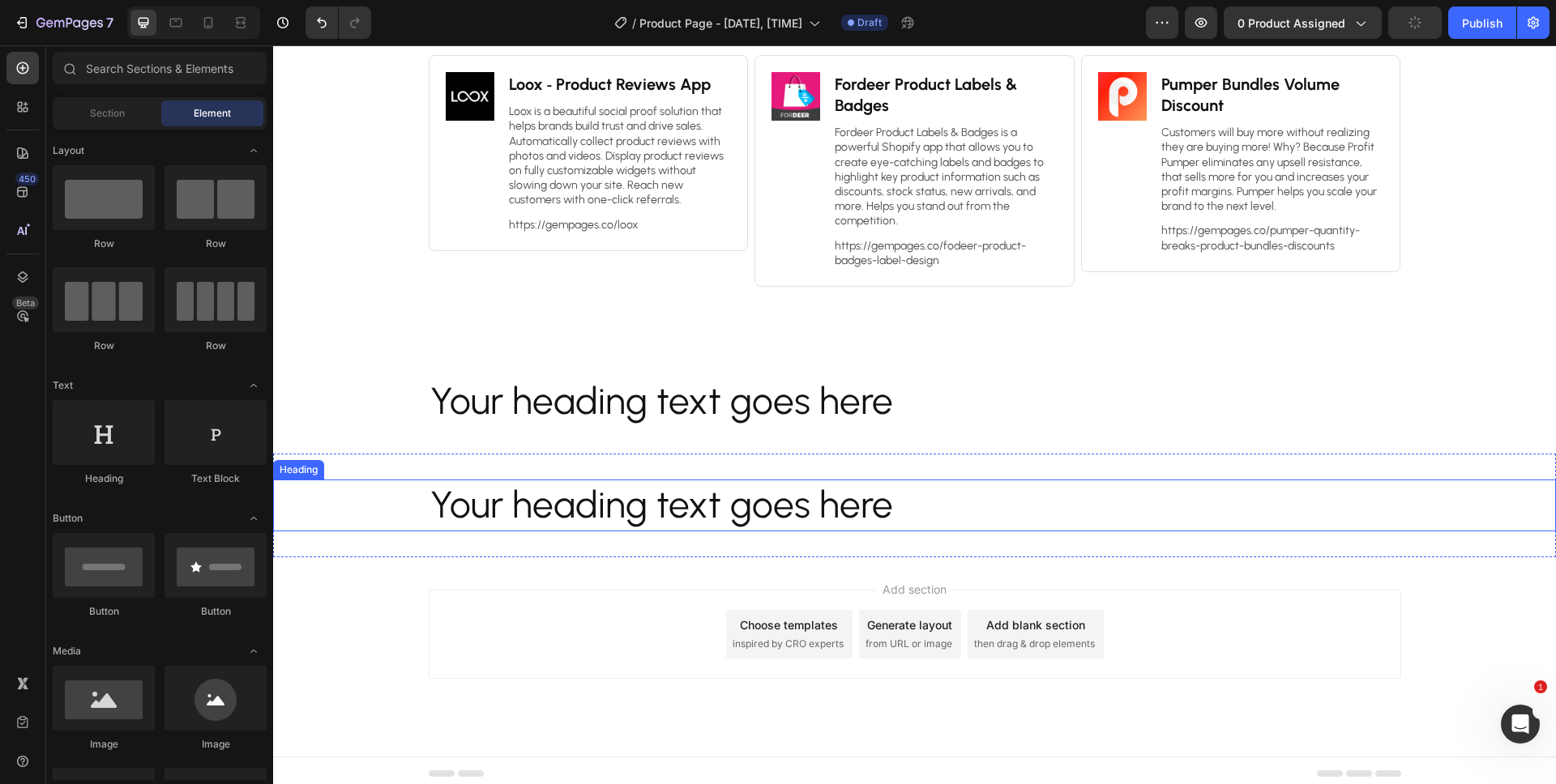 scroll, scrollTop: 2817, scrollLeft: 0, axis: vertical 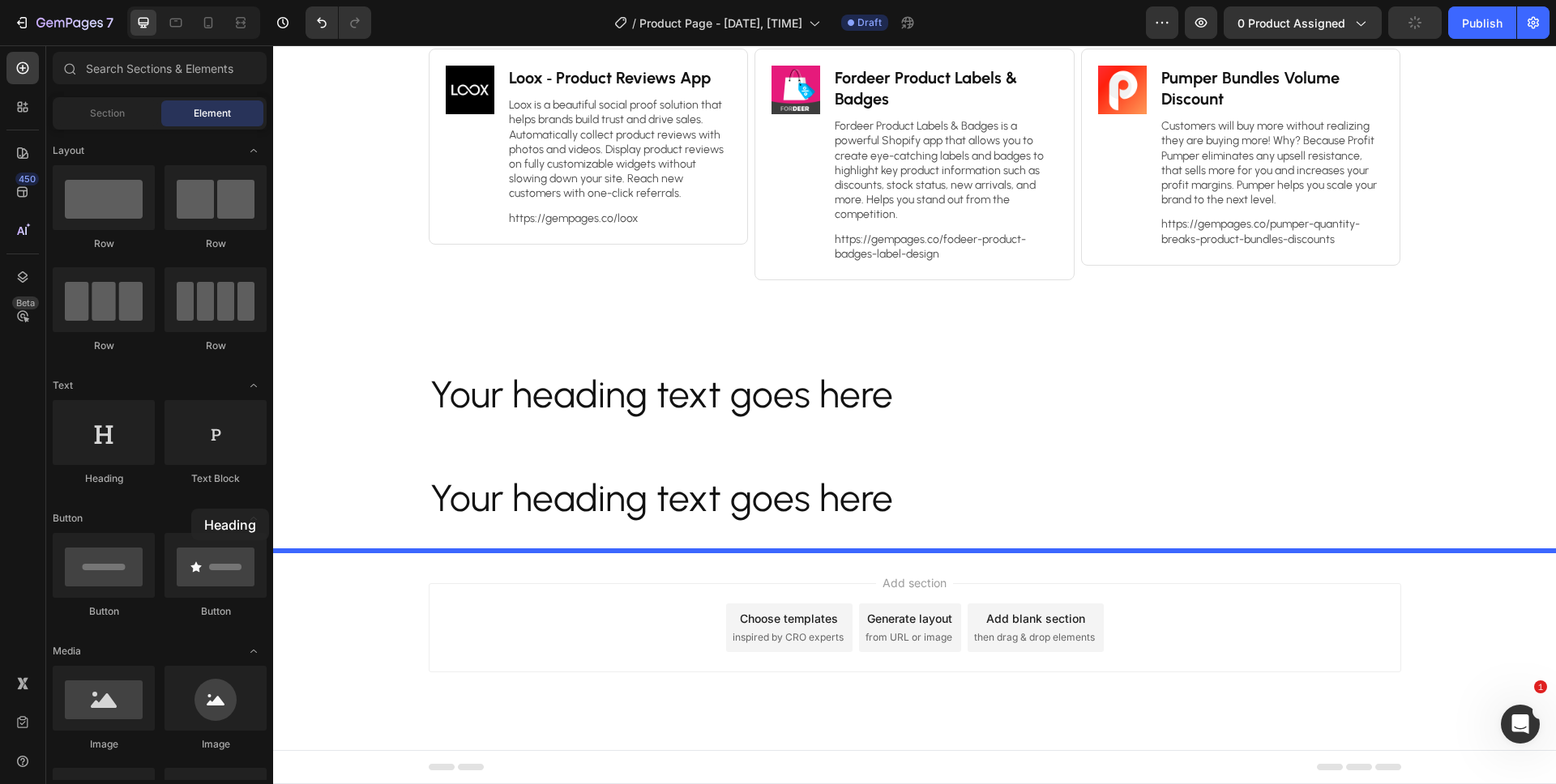 drag, startPoint x: 360, startPoint y: 476, endPoint x: 588, endPoint y: 710, distance: 326.71088 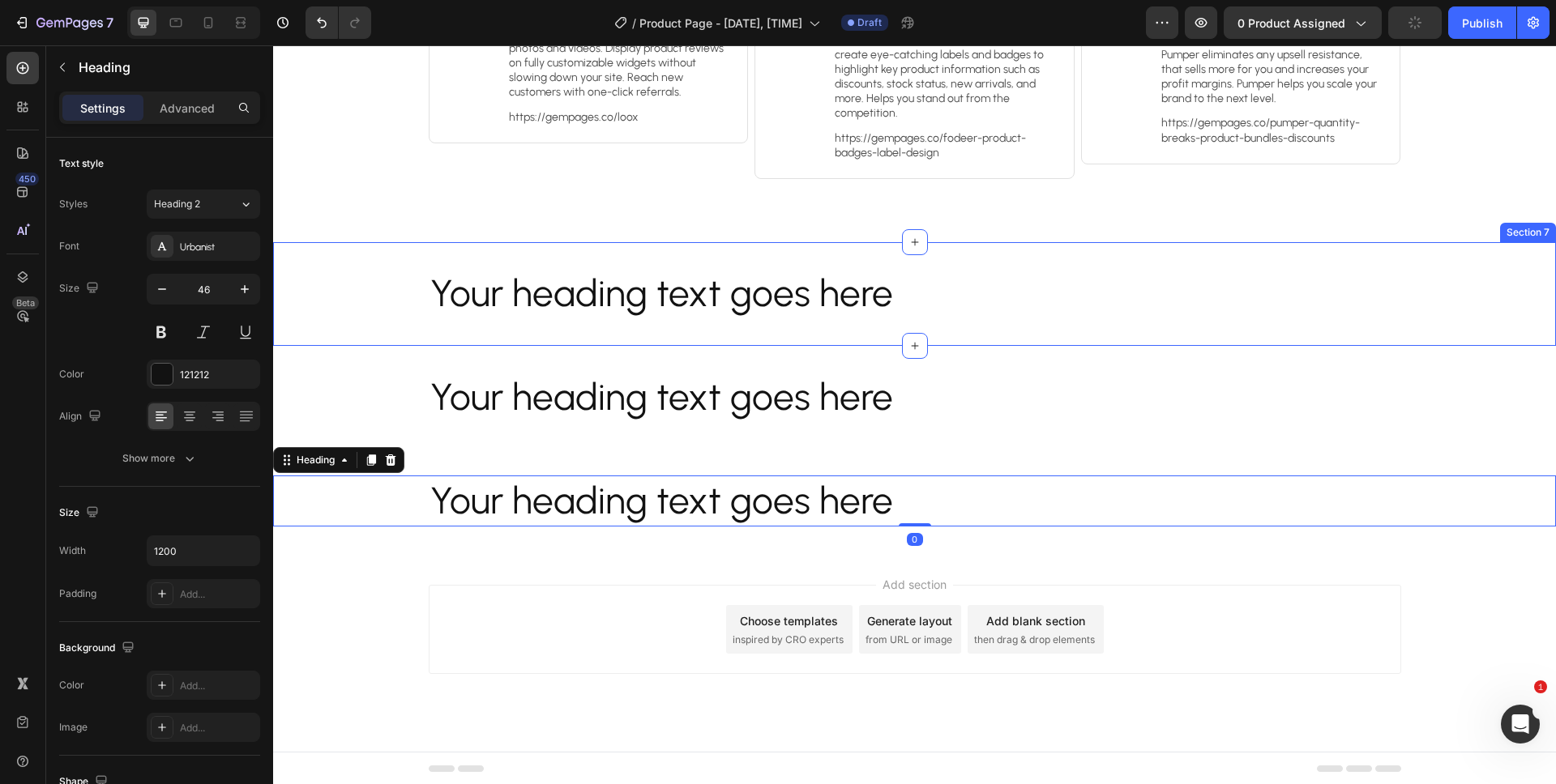scroll, scrollTop: 2921, scrollLeft: 0, axis: vertical 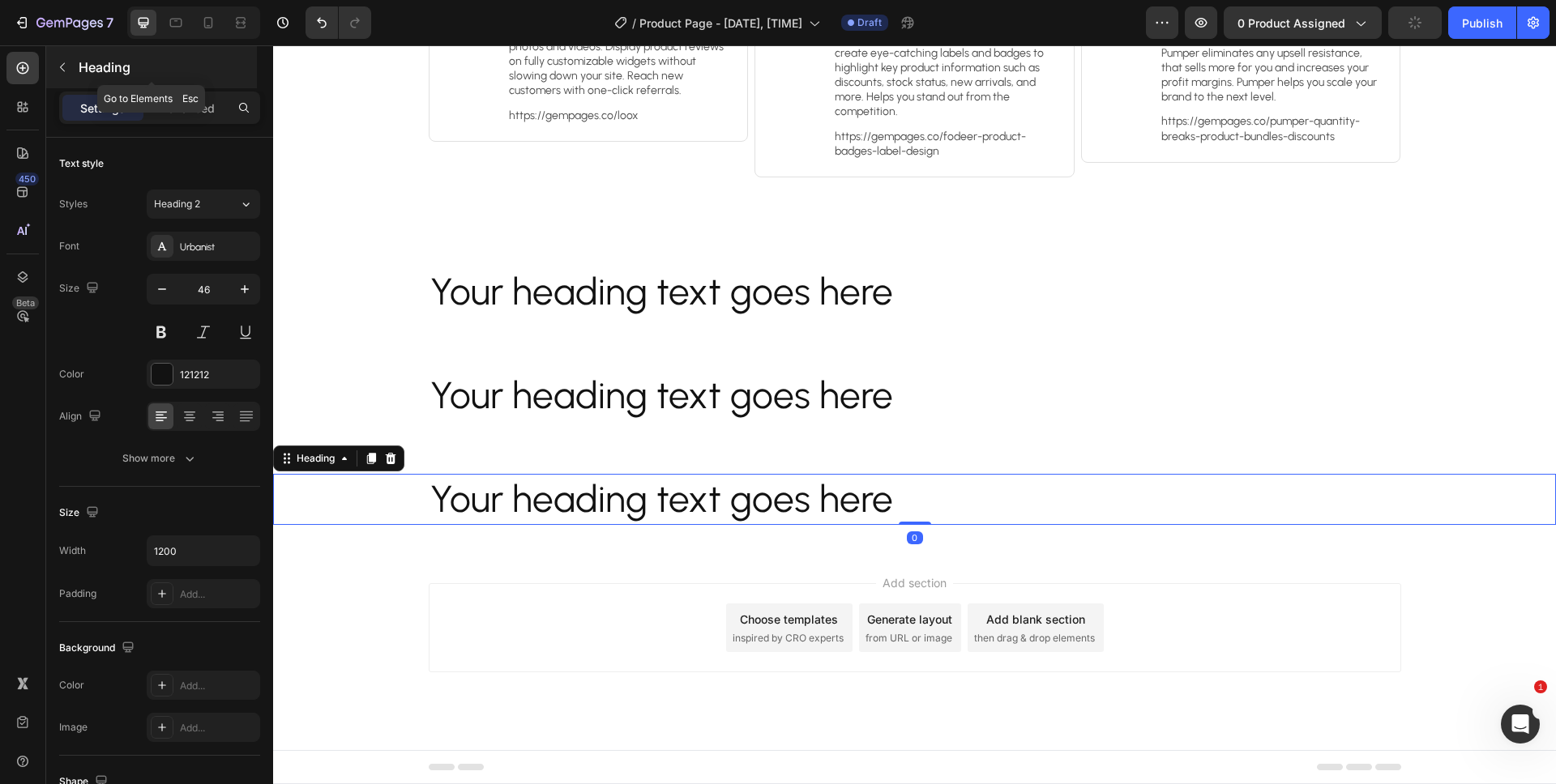 click on "Heading" at bounding box center (166, 67) 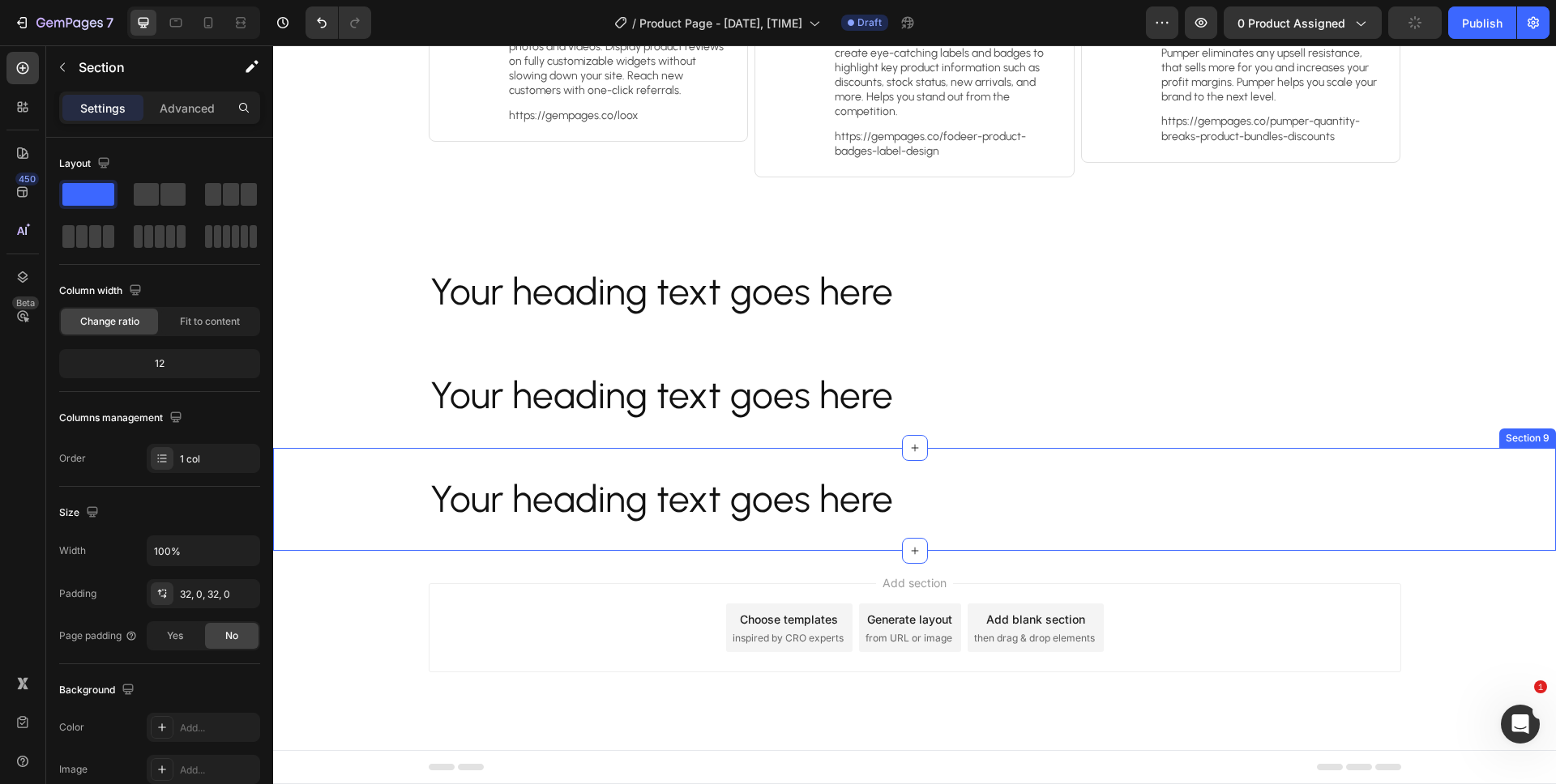 click on "Your heading text goes here Heading Section 9" at bounding box center (914, 500) 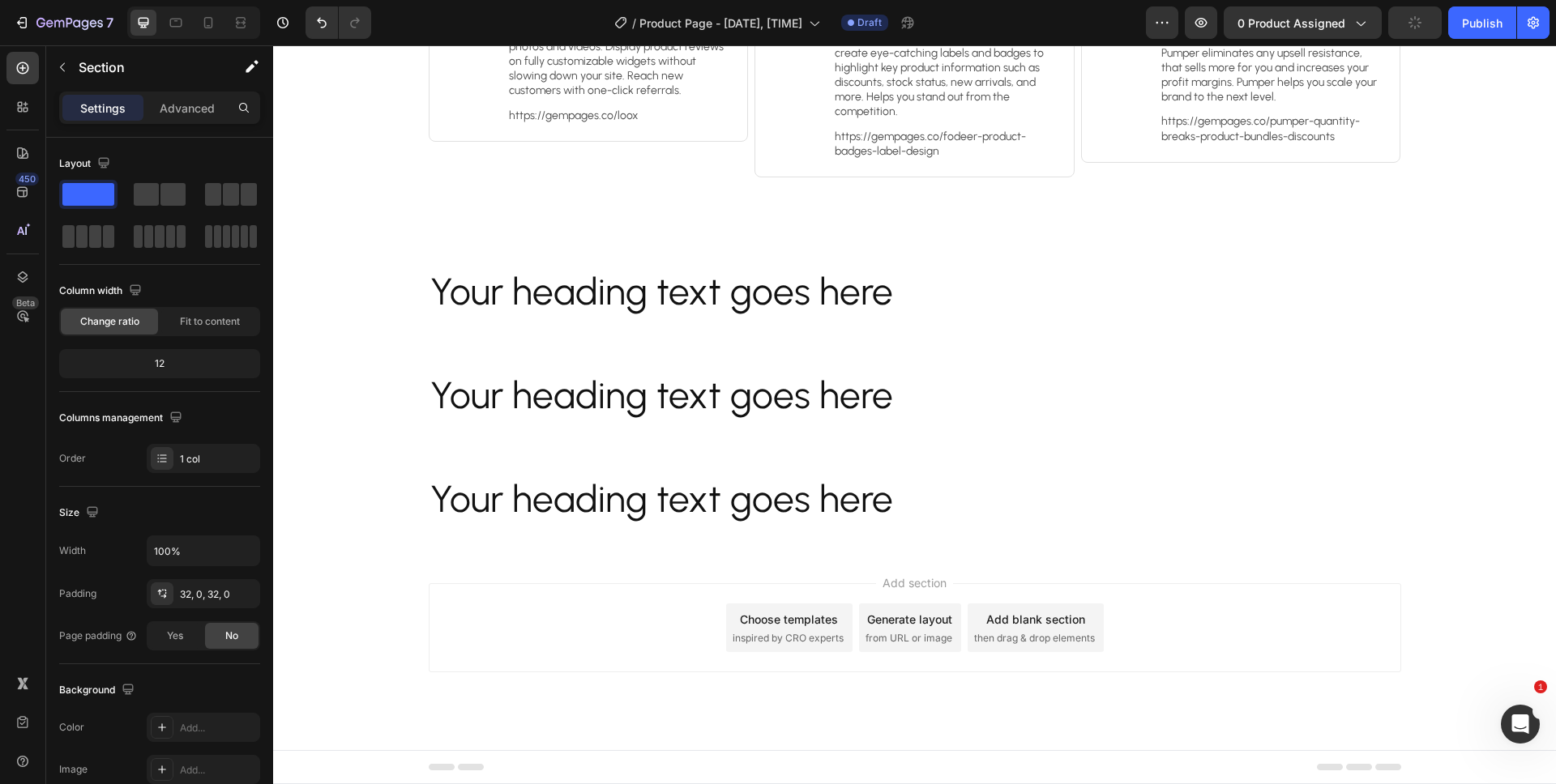 click on "Add section Choose templates inspired by CRO experts Generate layout from URL or image Add blank section then drag & drop elements" at bounding box center [914, 650] 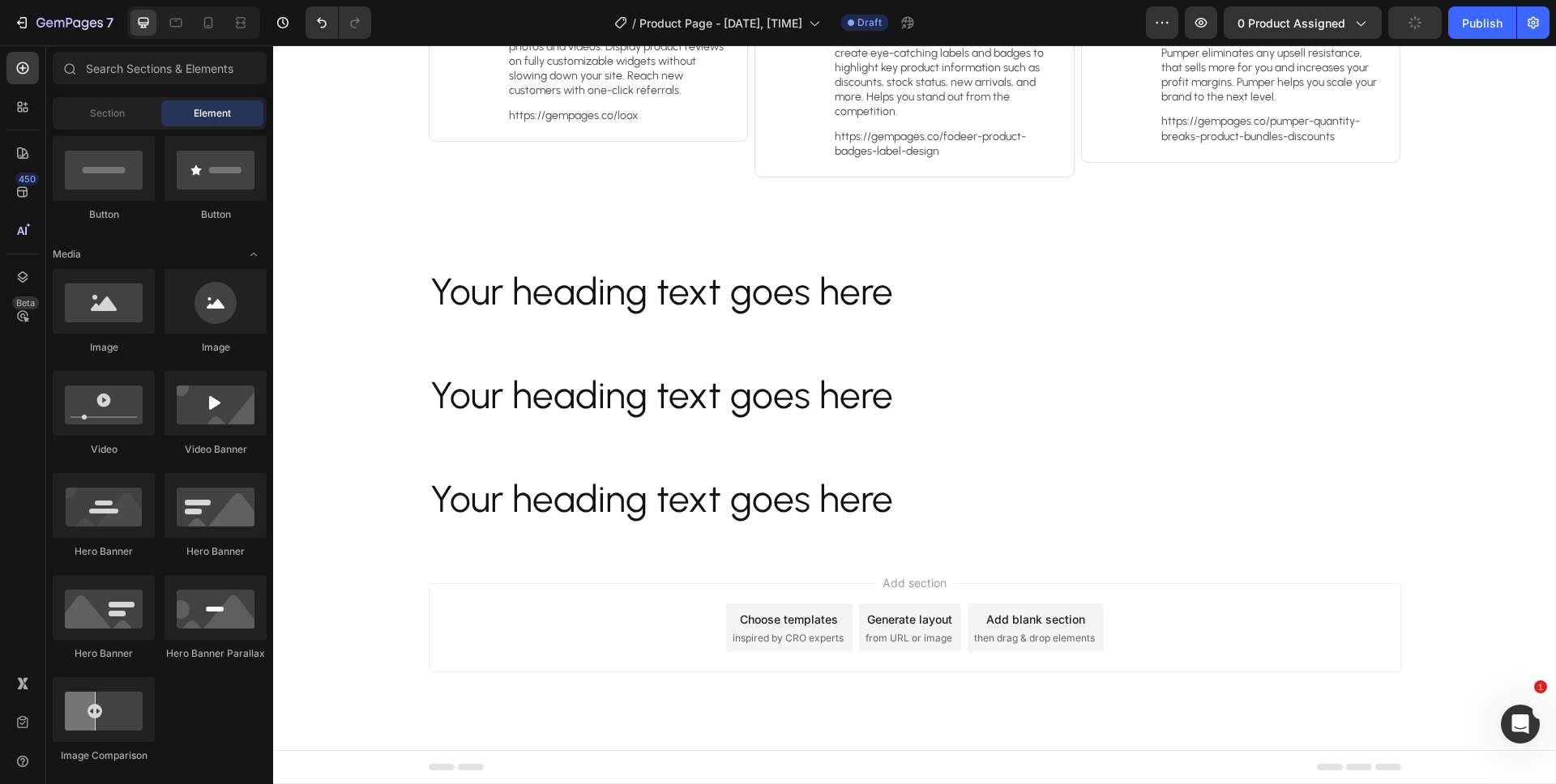 scroll, scrollTop: 564, scrollLeft: 0, axis: vertical 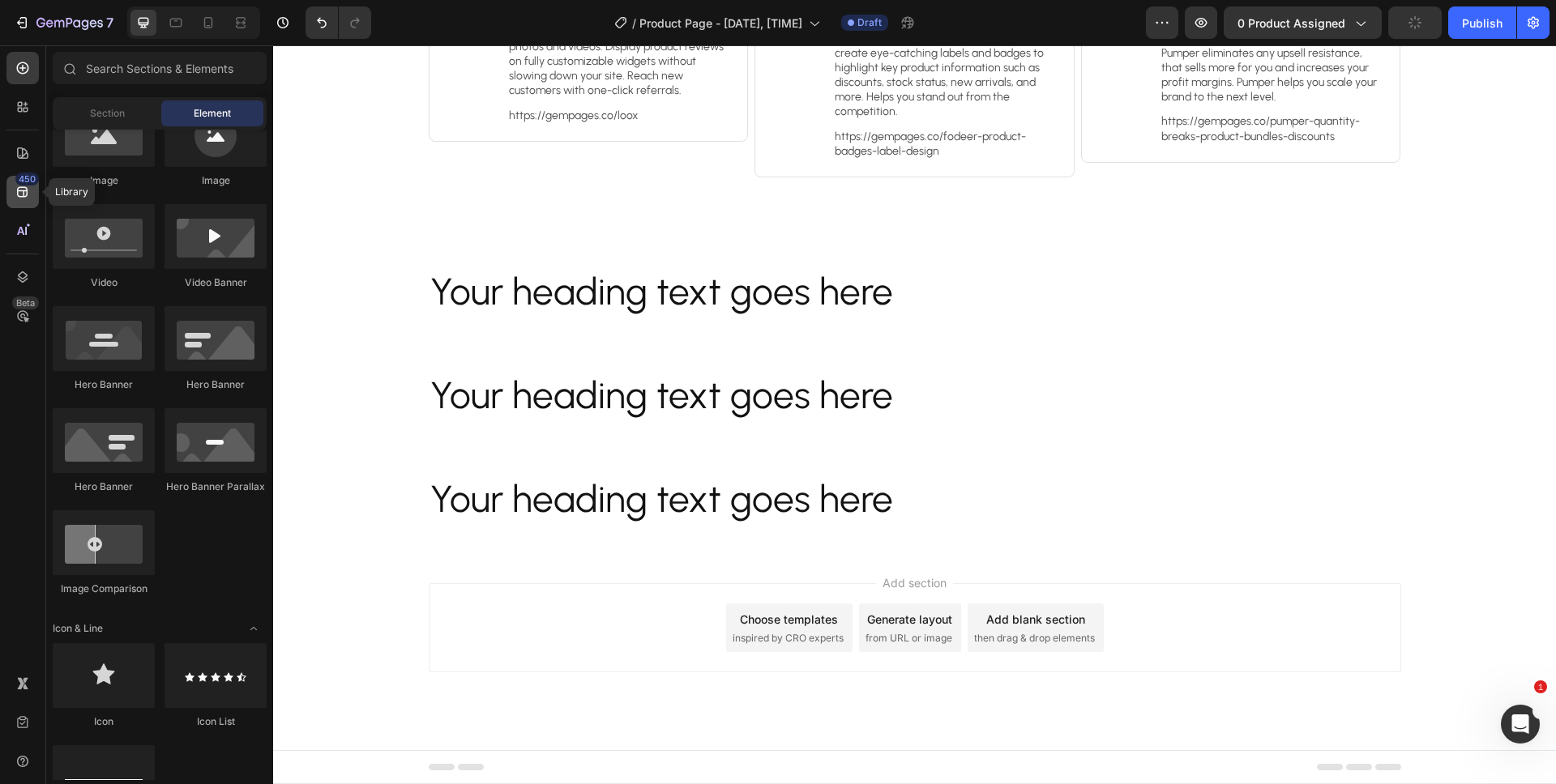 click on "450" 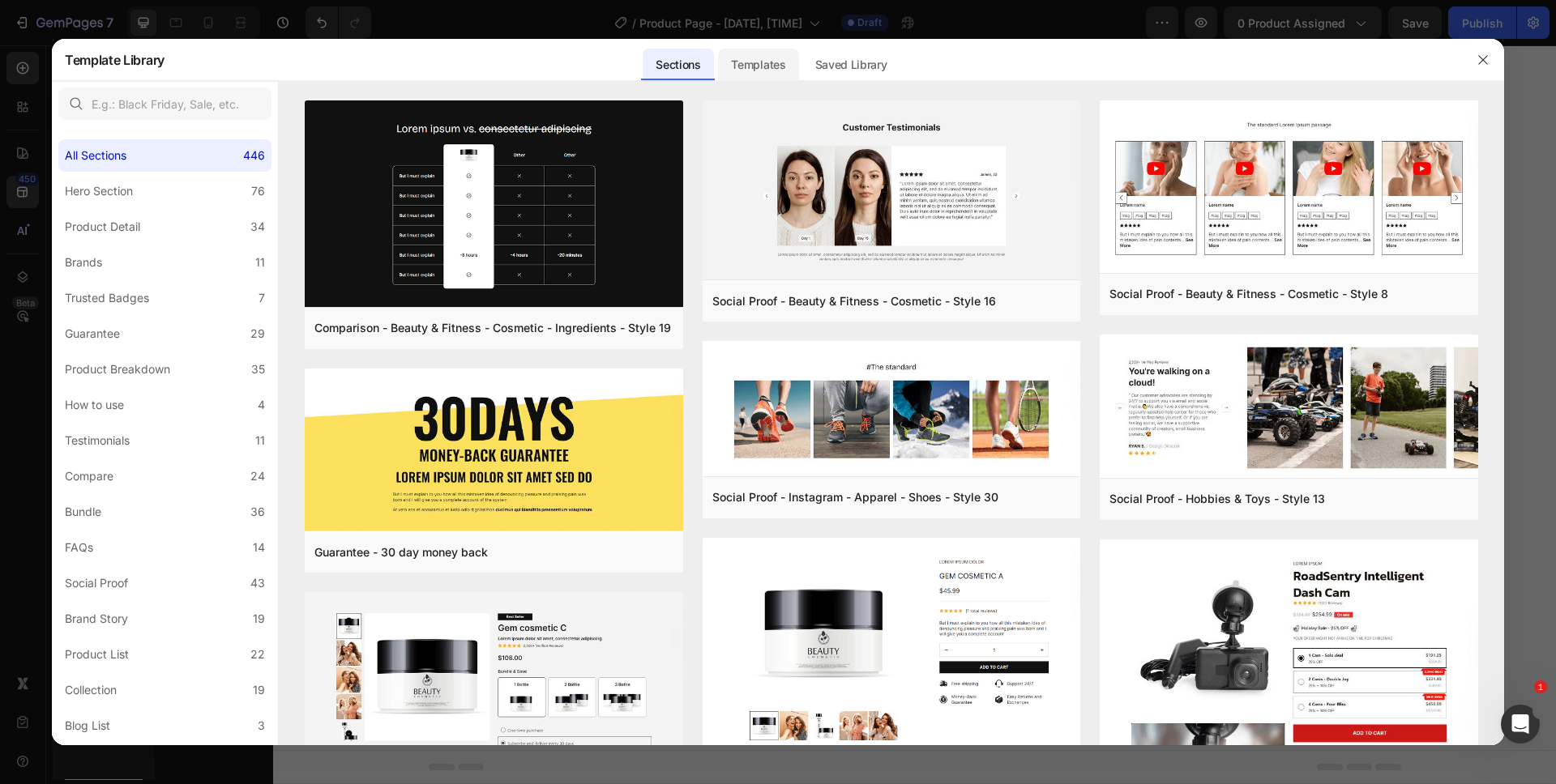 click on "Templates" 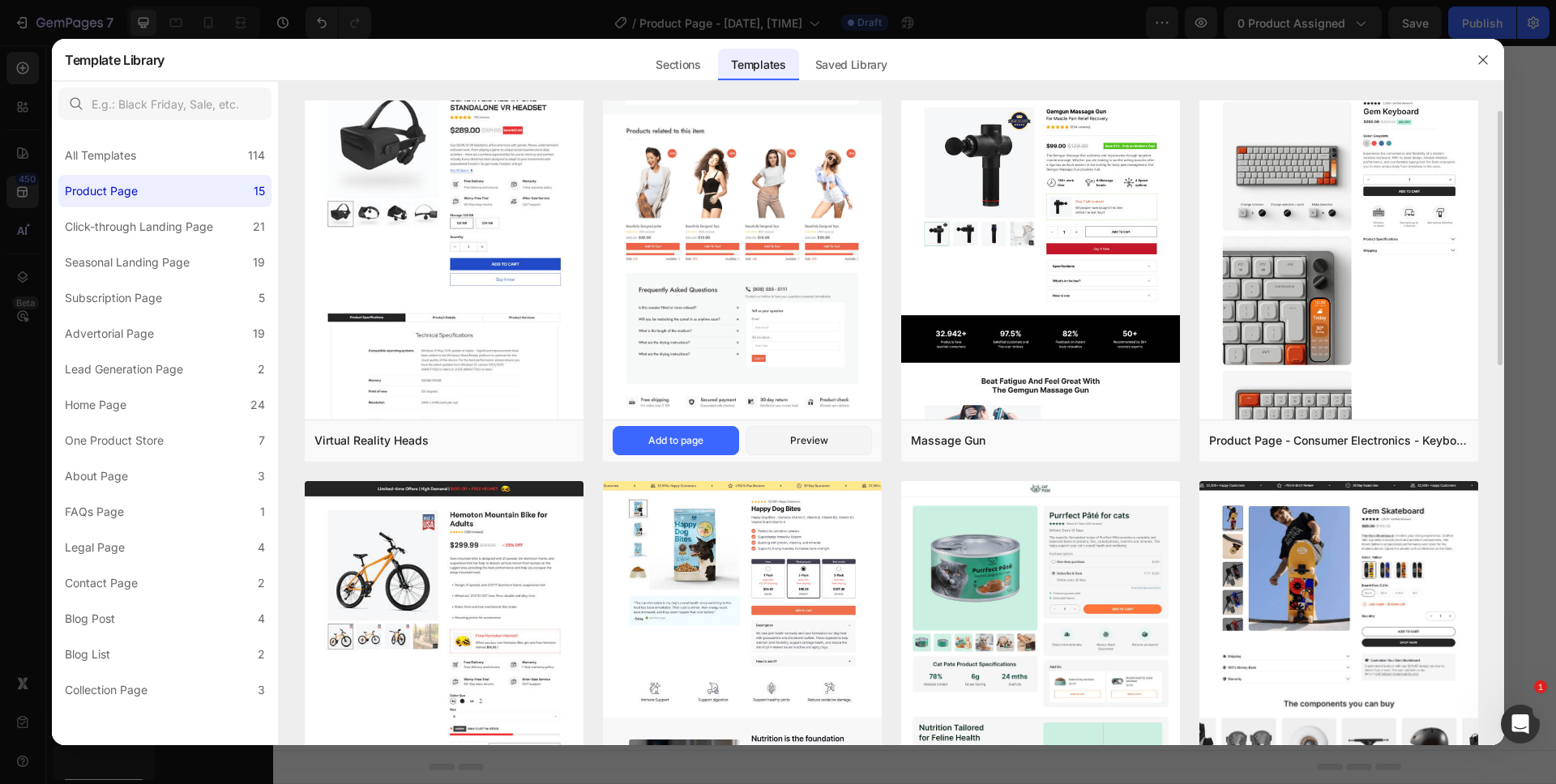 scroll, scrollTop: 99, scrollLeft: 0, axis: vertical 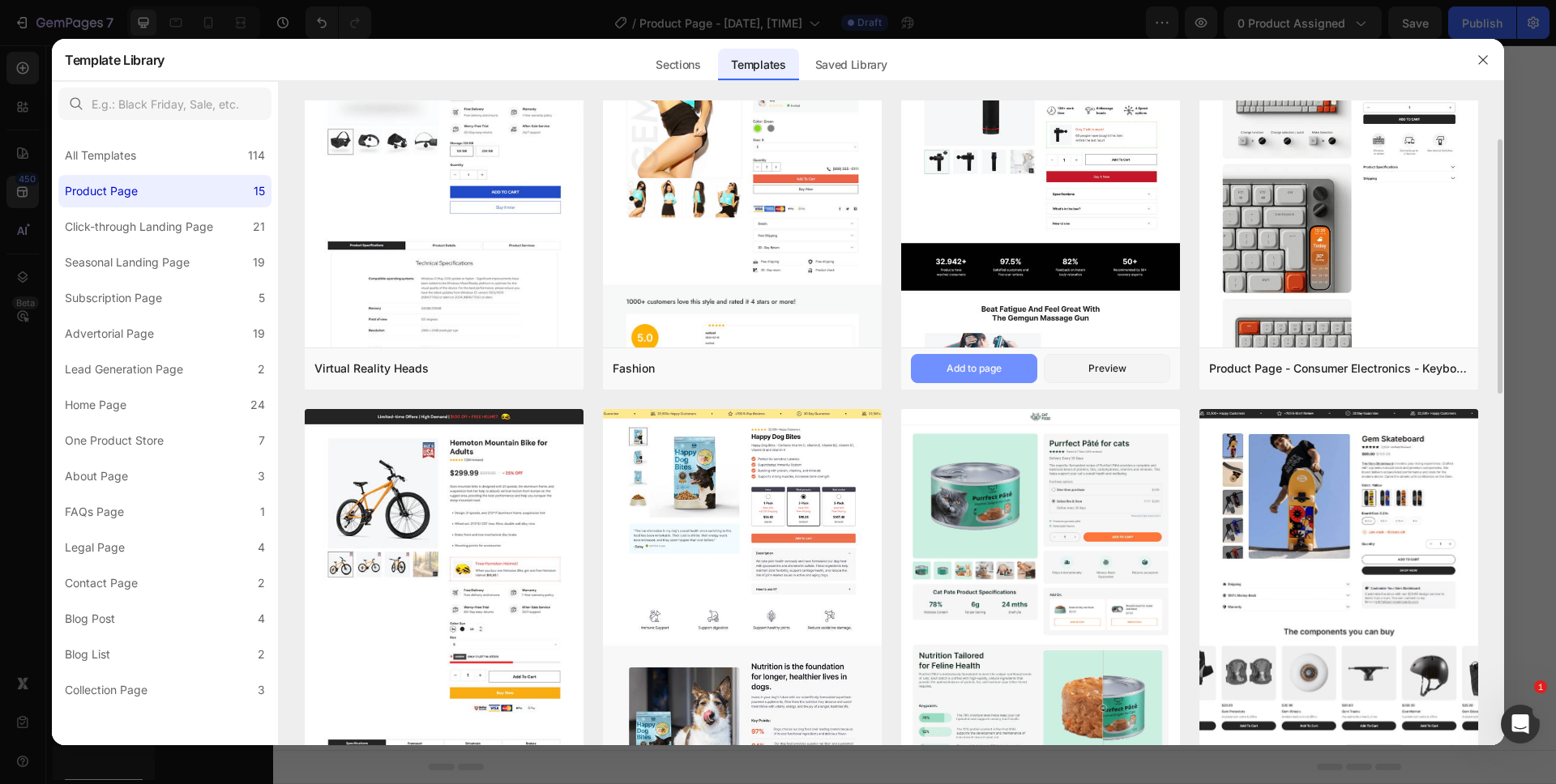 click on "Add to page" at bounding box center (974, 369) 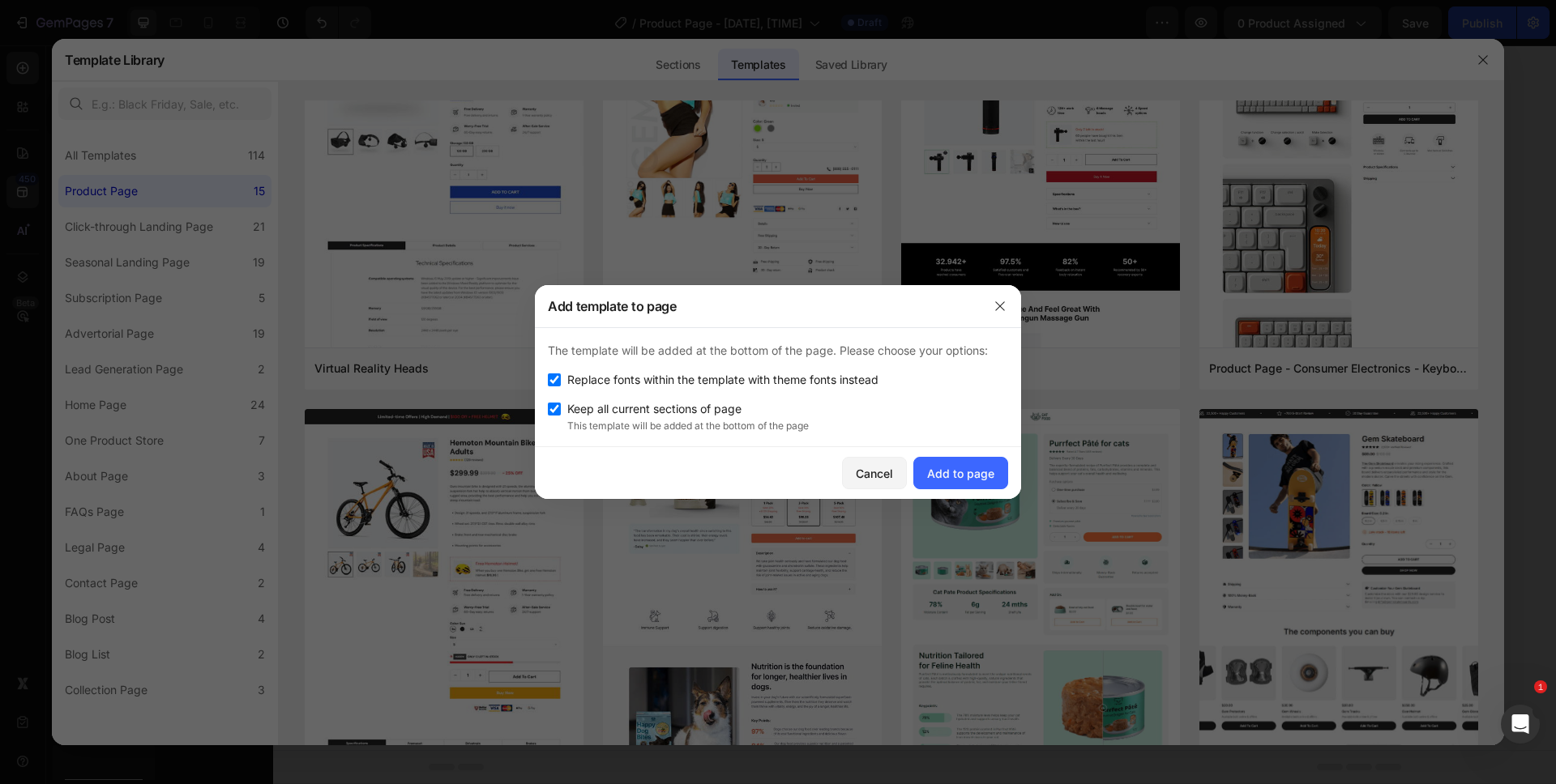 click on "Keep all current sections of page" at bounding box center [654, 409] 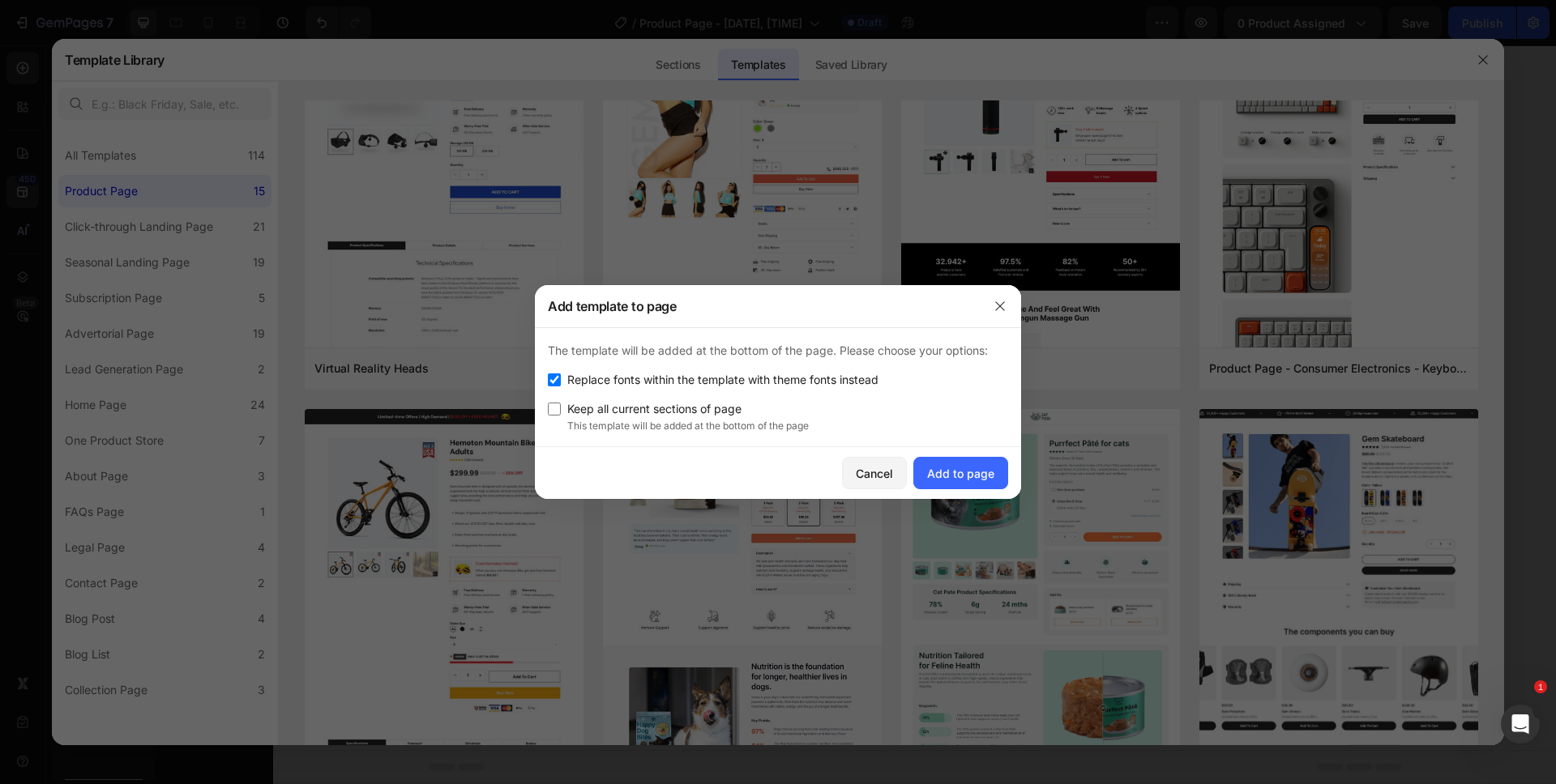 click on "Keep all current sections of page" at bounding box center (654, 409) 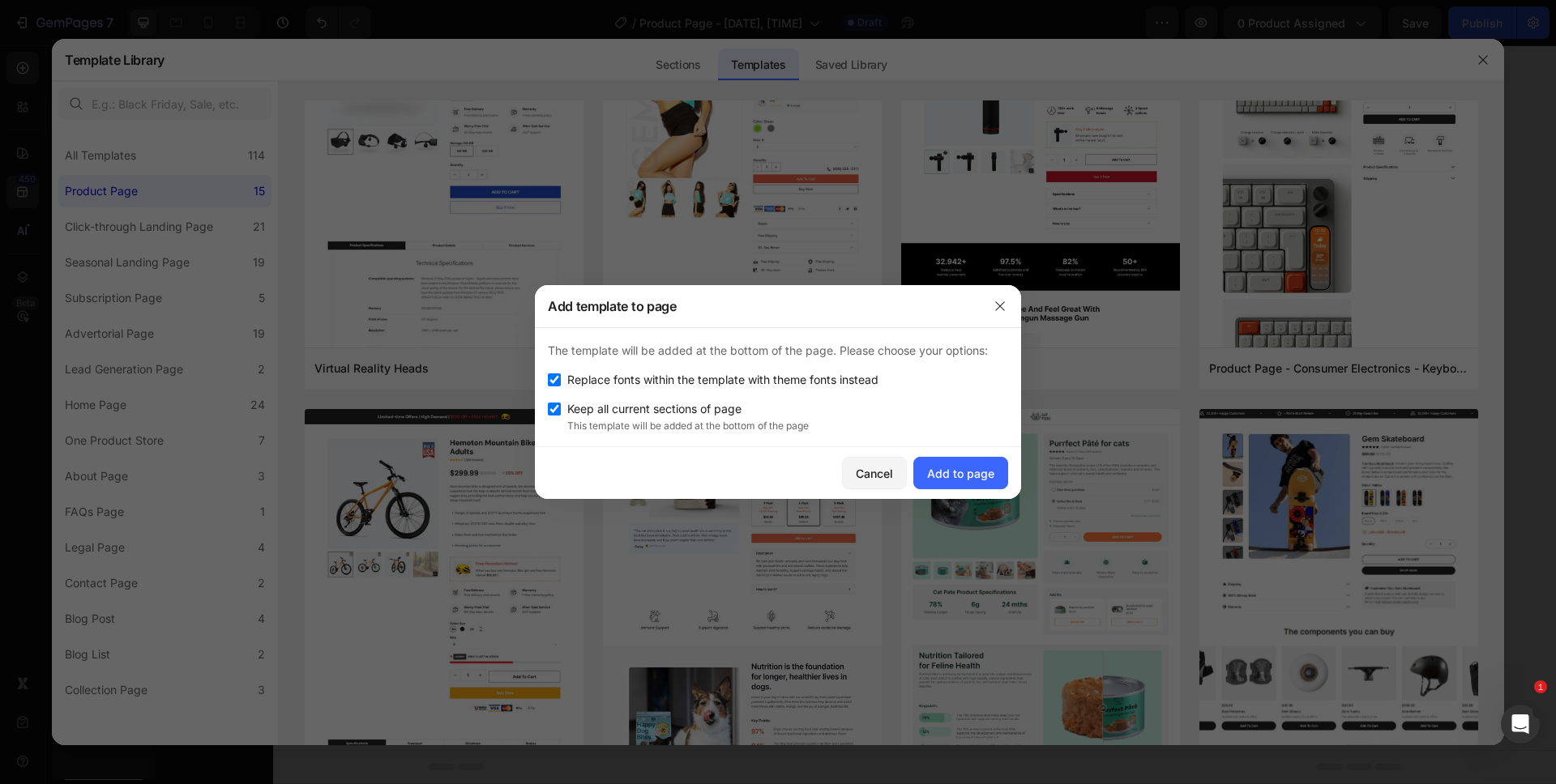 checkbox on "true" 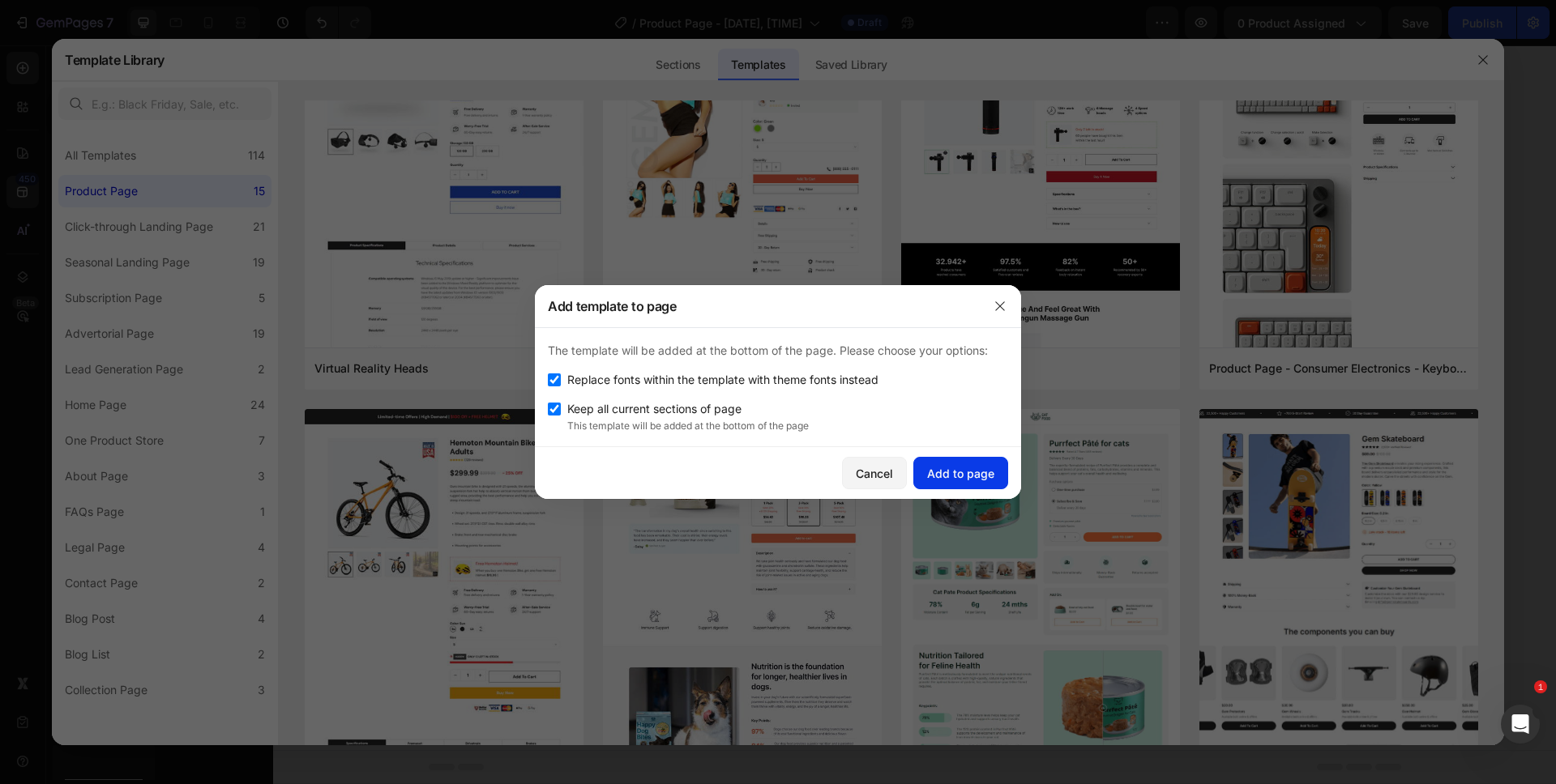 click on "Add to page" at bounding box center [960, 473] 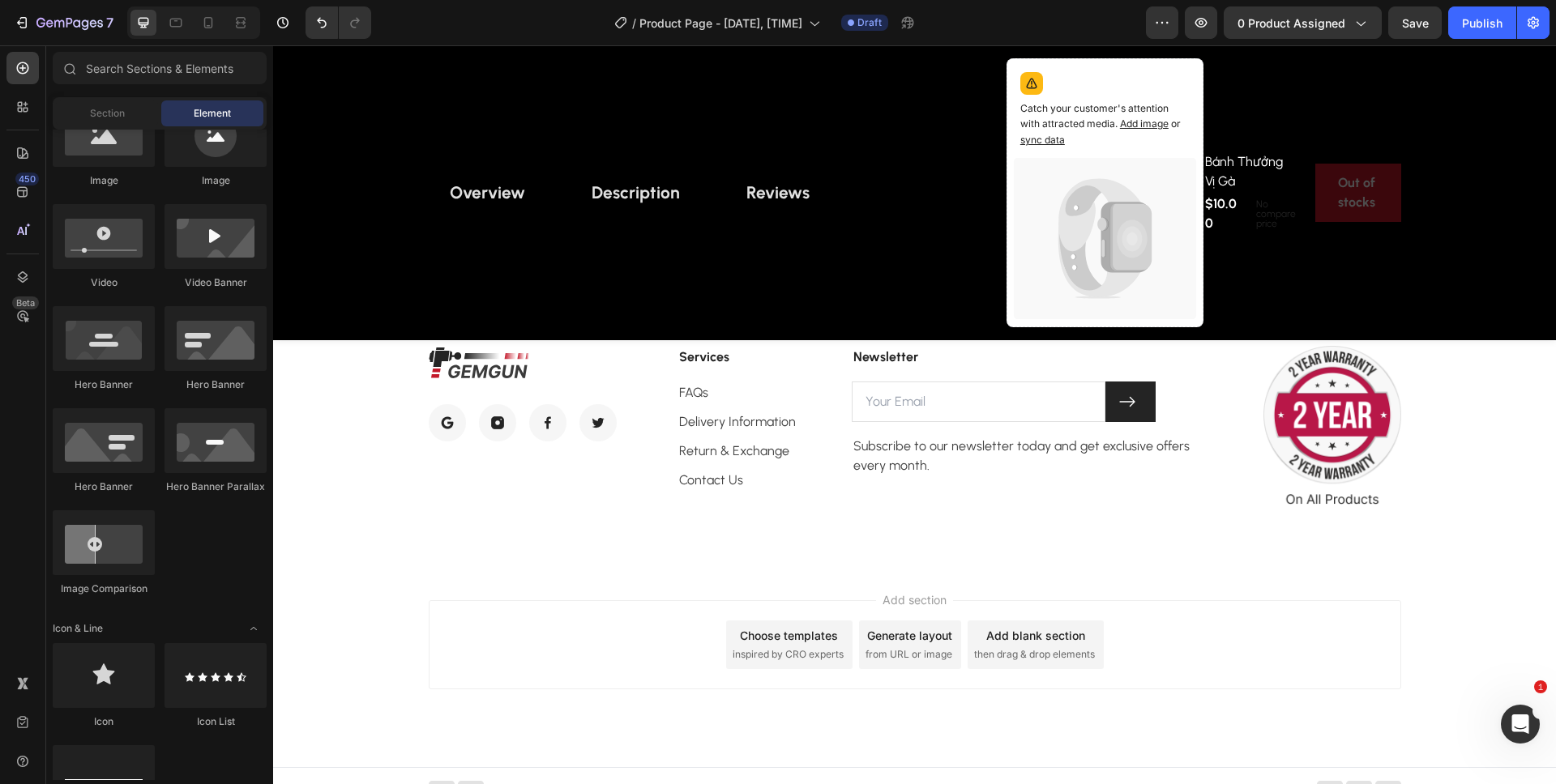 scroll, scrollTop: 9304, scrollLeft: 0, axis: vertical 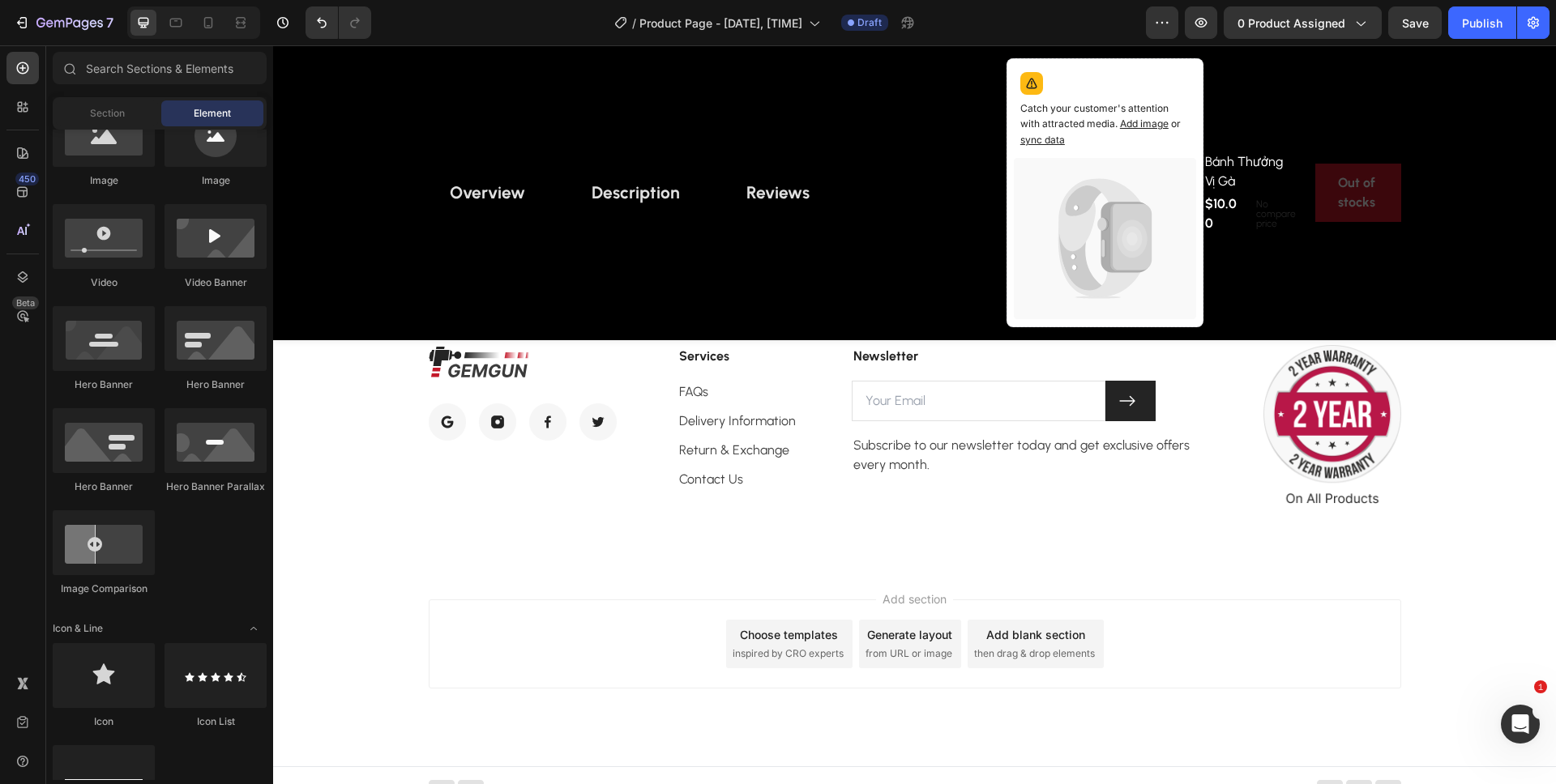 click on "Add section Choose templates inspired by CRO experts Generate layout from URL or image Add blank section then drag & drop elements" at bounding box center (914, 667) 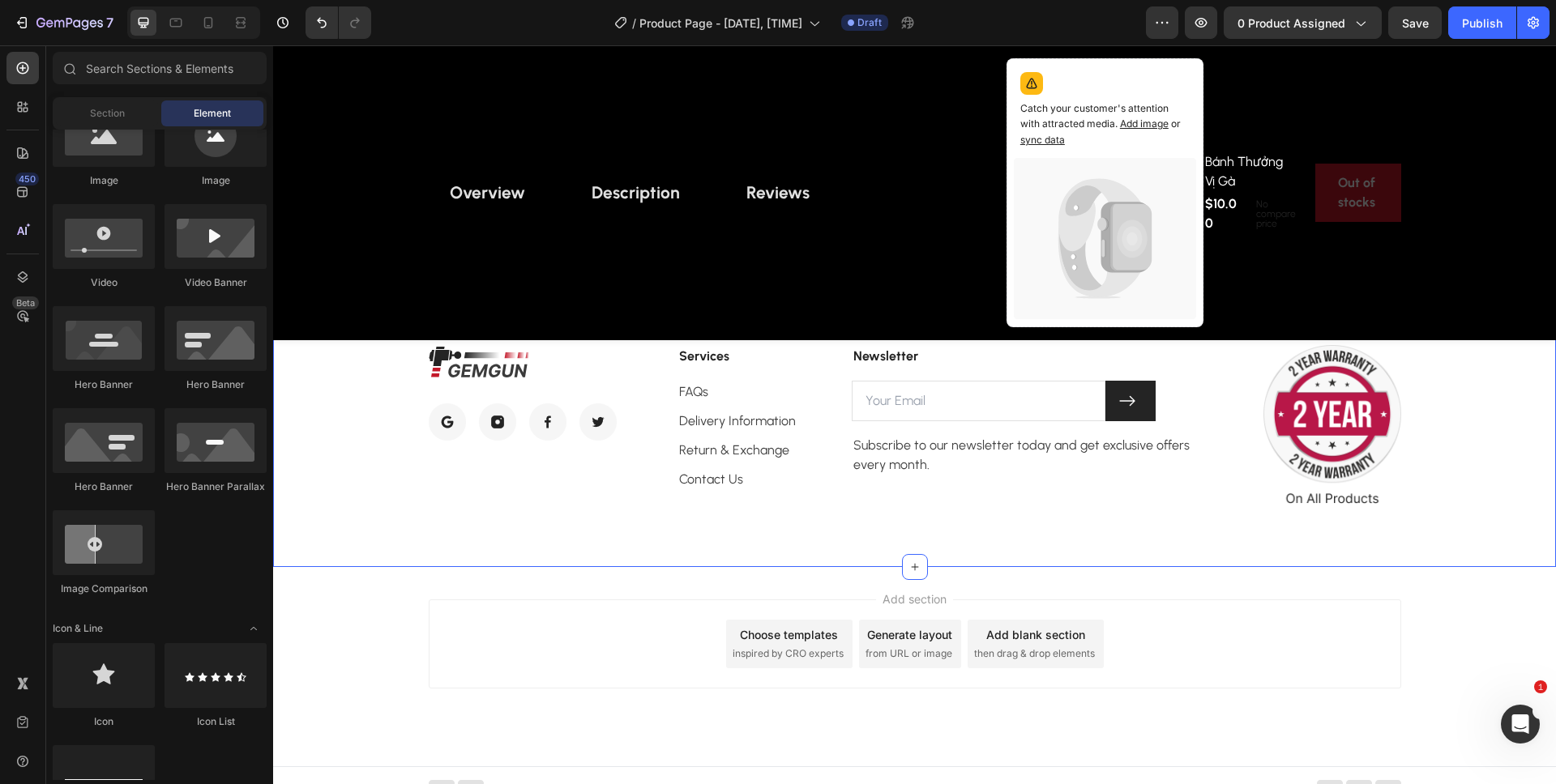 click on "Image Image Image Image Image Row Services Text block FAQs Text block Delivery Information Text block Return & Exchange  Text block Contact Us Text block Newsletter Text block Email Field
Submit Button Row Subscribe to our newsletter today and get exclusive offers every month. Text block Newsletter Image Row Section 21/25" at bounding box center [914, 427] 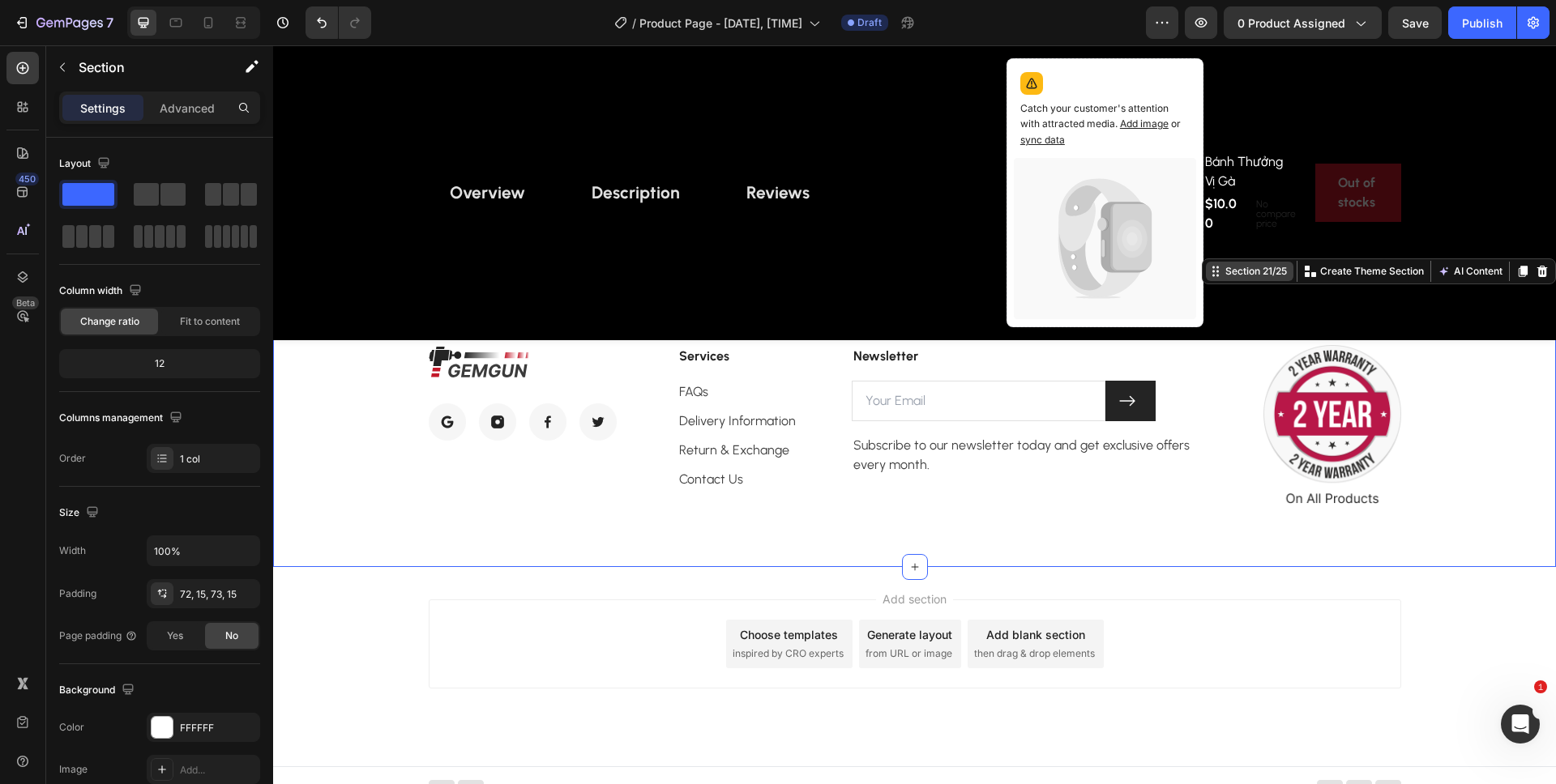 click on "Section 21/25" at bounding box center [1256, 271] 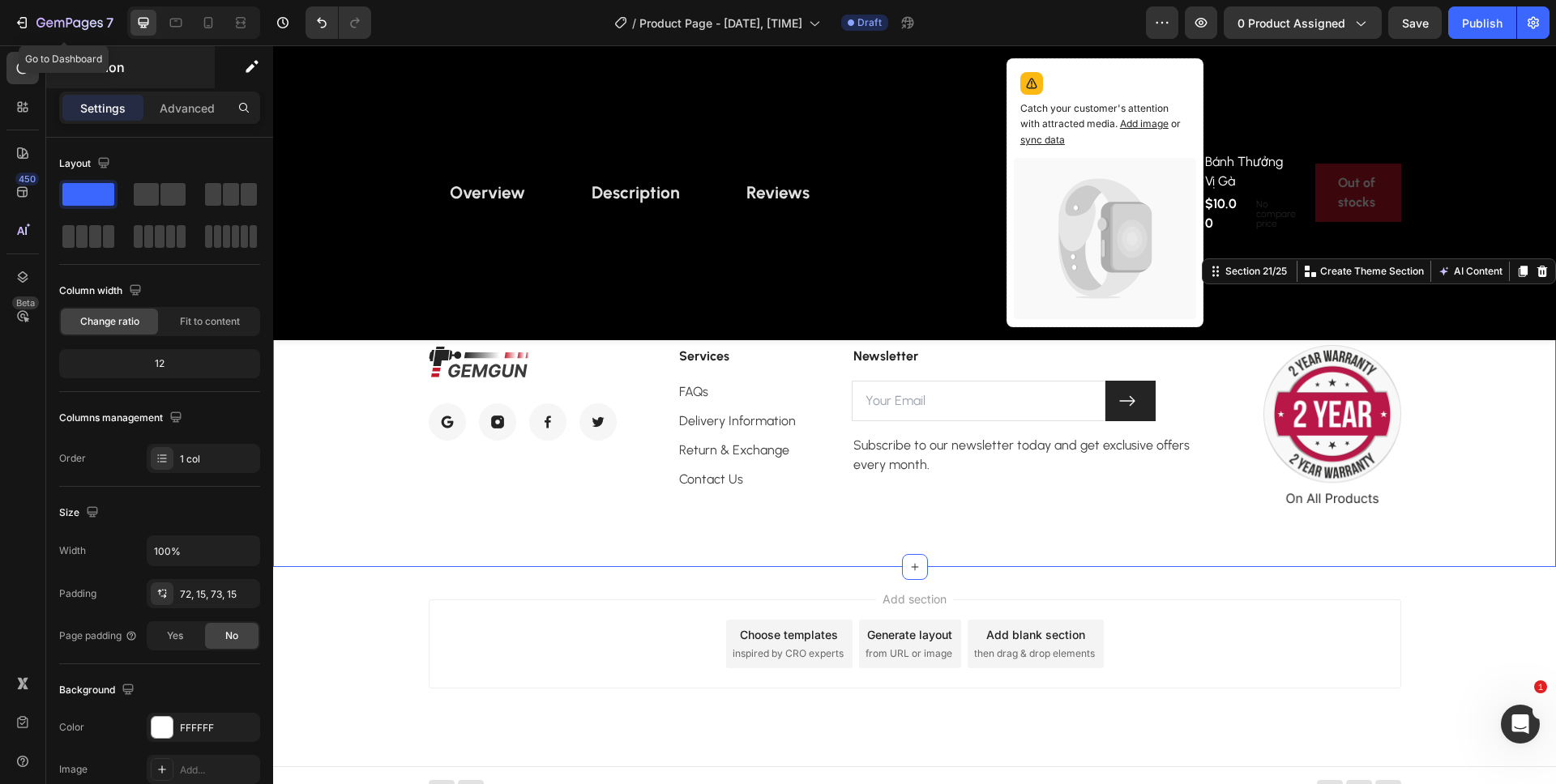 click on "Section" at bounding box center [145, 67] 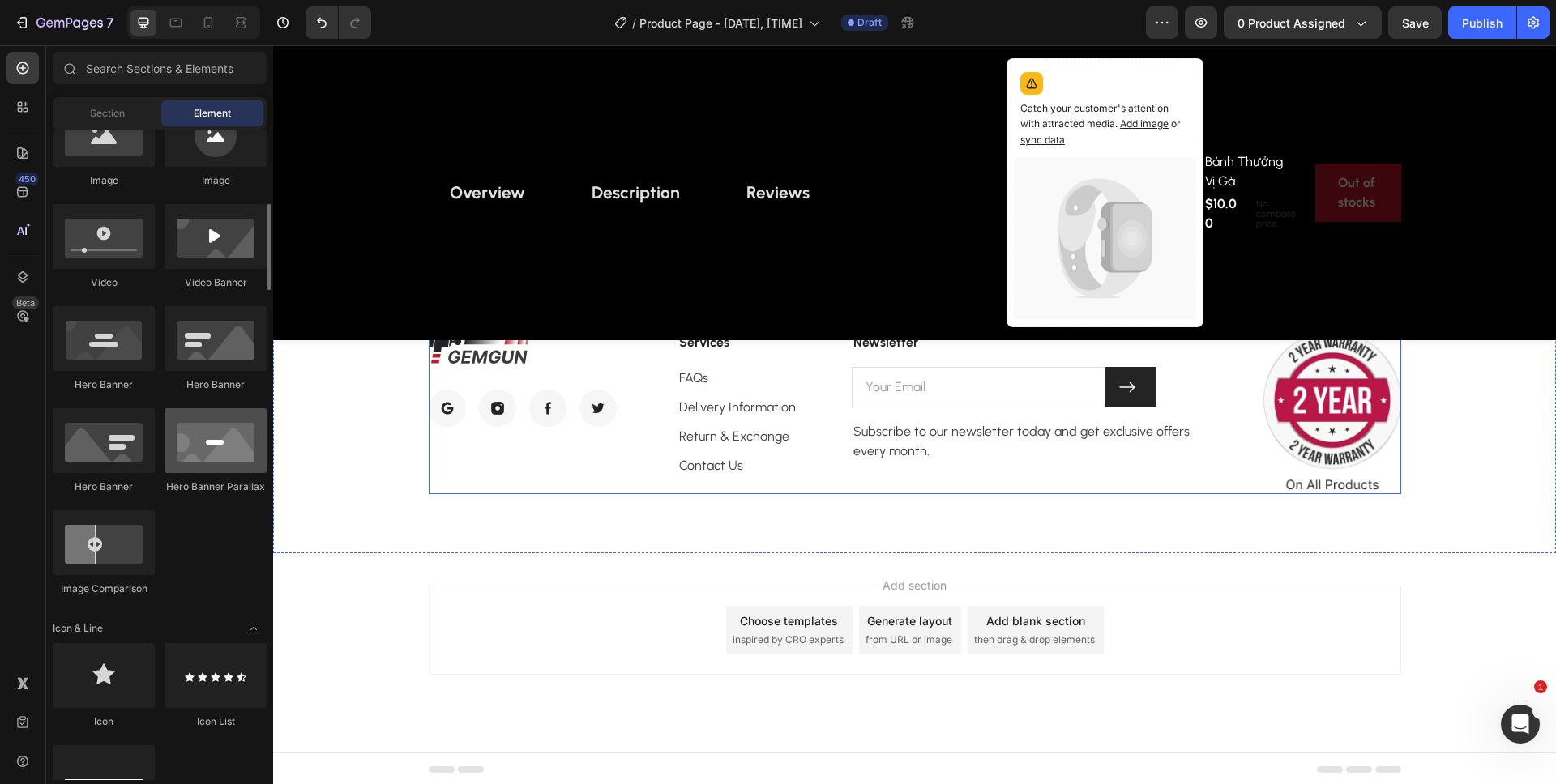 scroll, scrollTop: 9321, scrollLeft: 0, axis: vertical 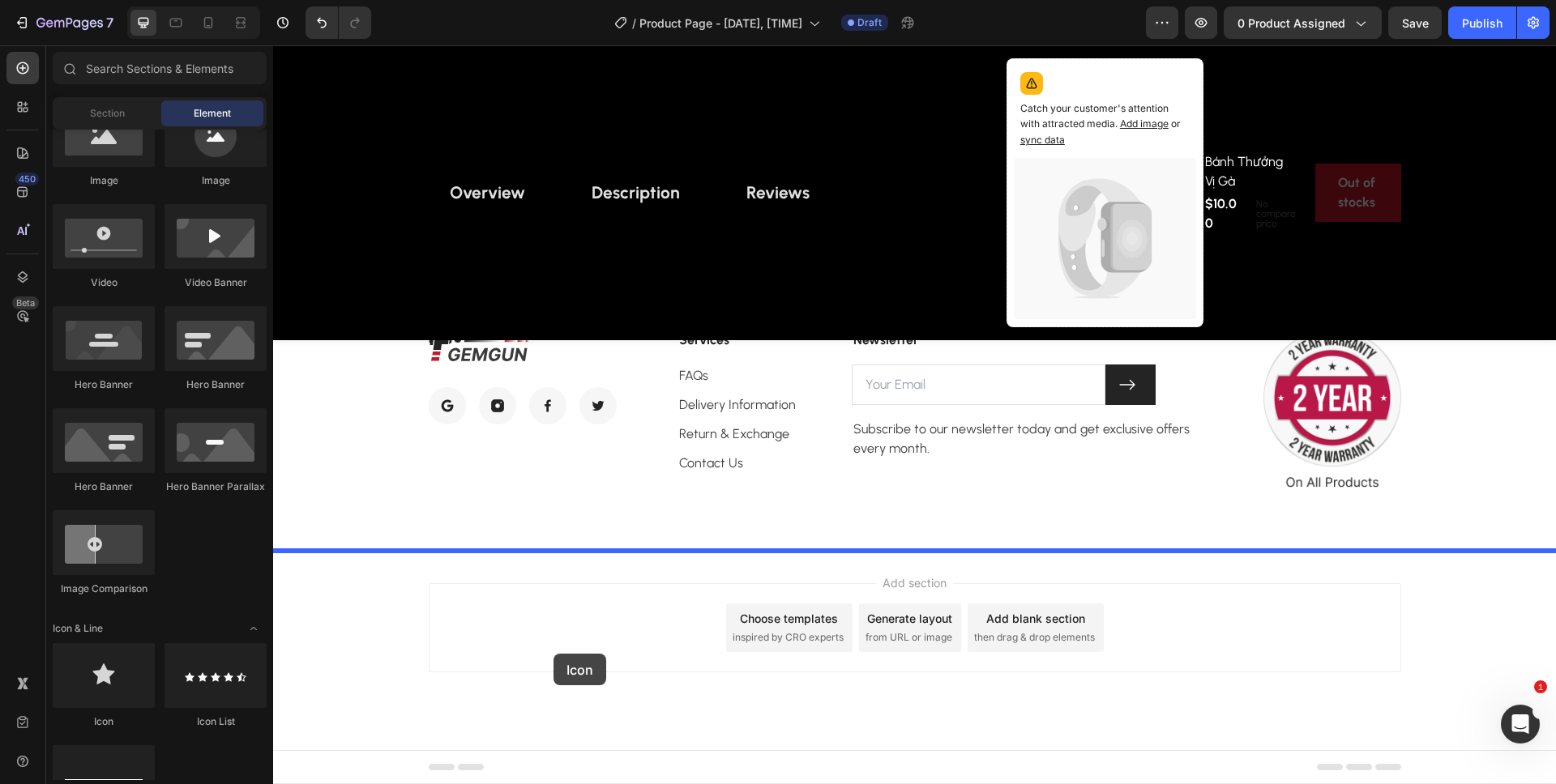 drag, startPoint x: 392, startPoint y: 715, endPoint x: 554, endPoint y: 654, distance: 173.10401 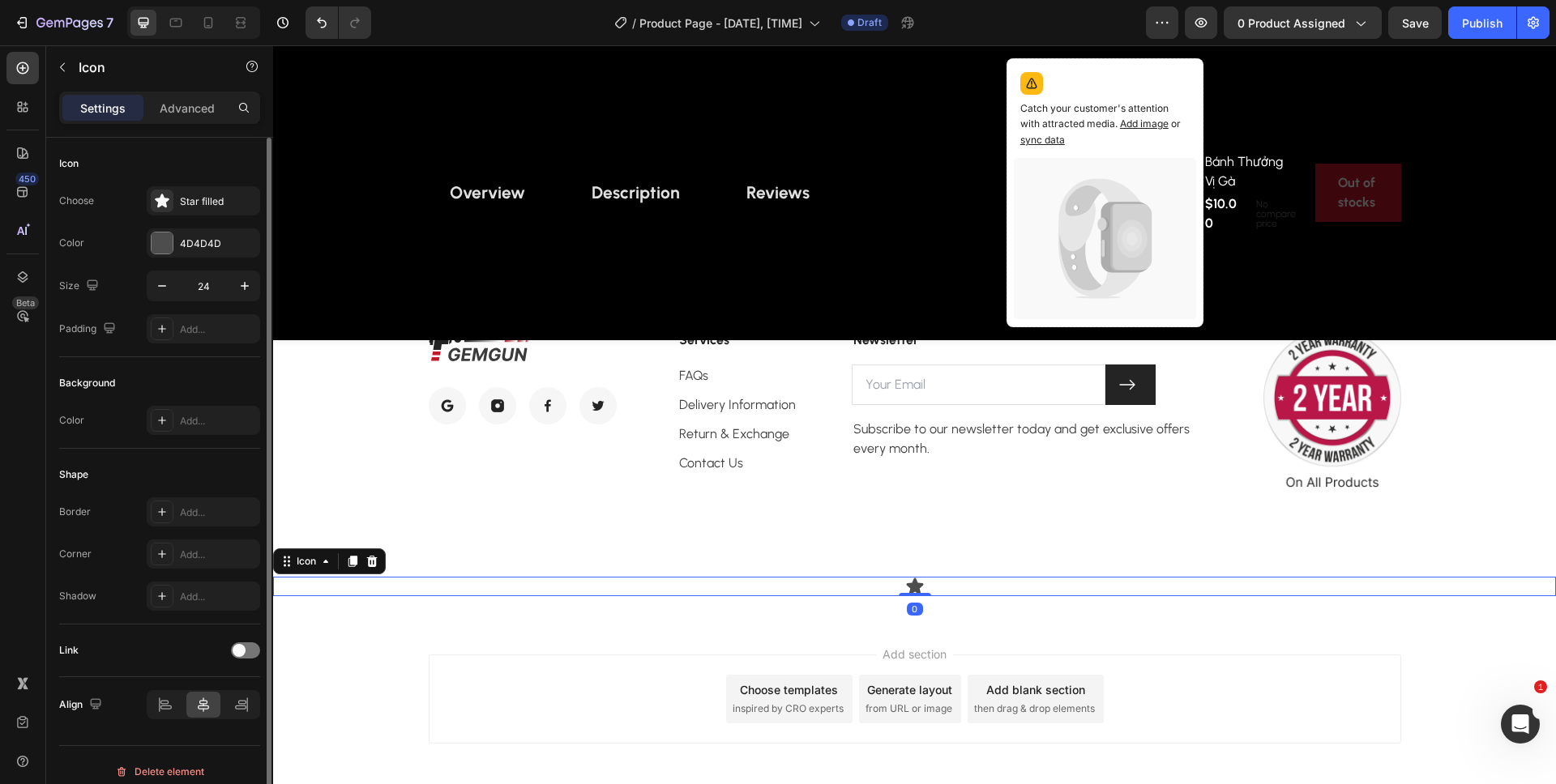 scroll, scrollTop: 3, scrollLeft: 0, axis: vertical 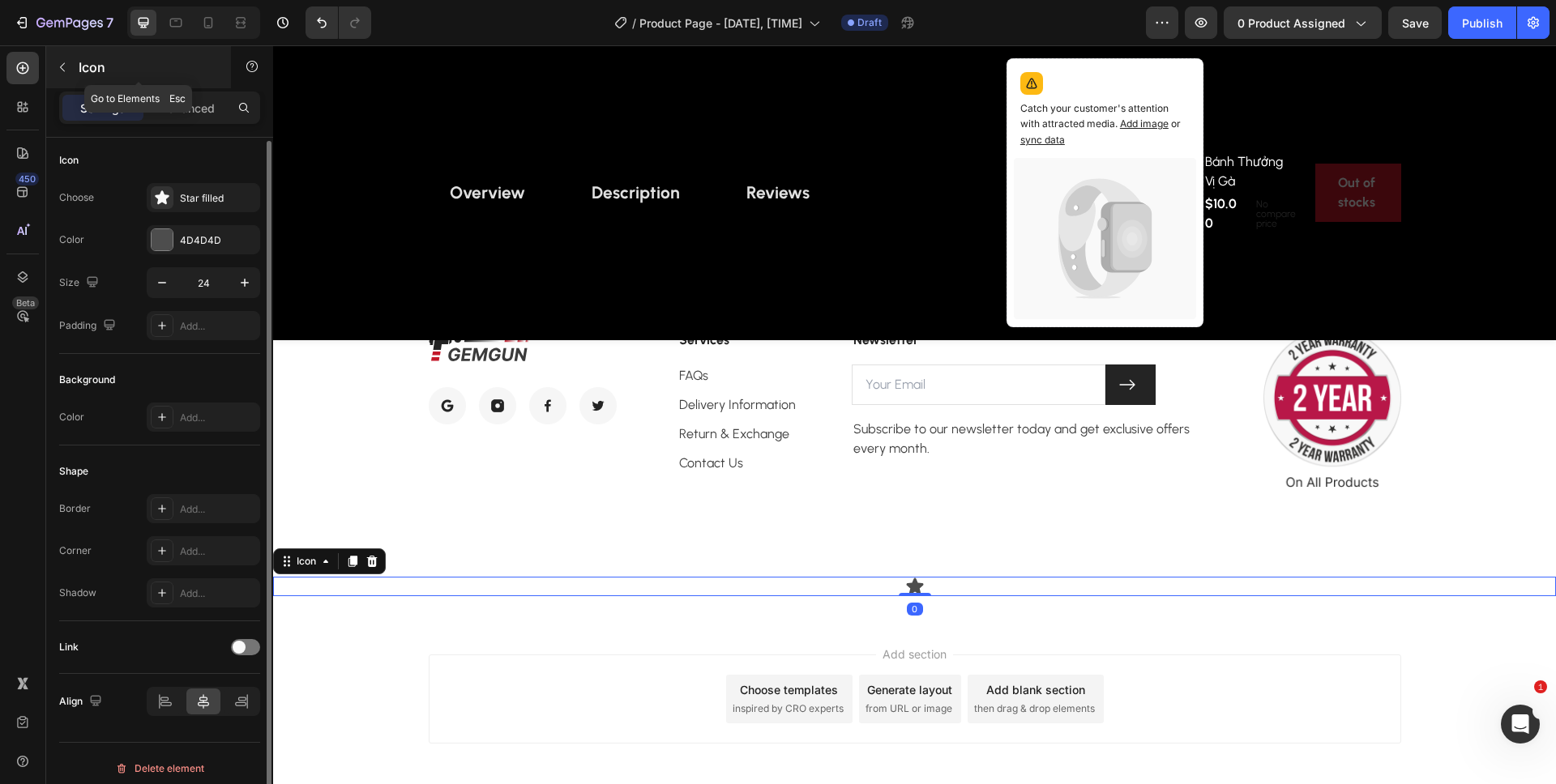 click on "Icon" at bounding box center [139, 67] 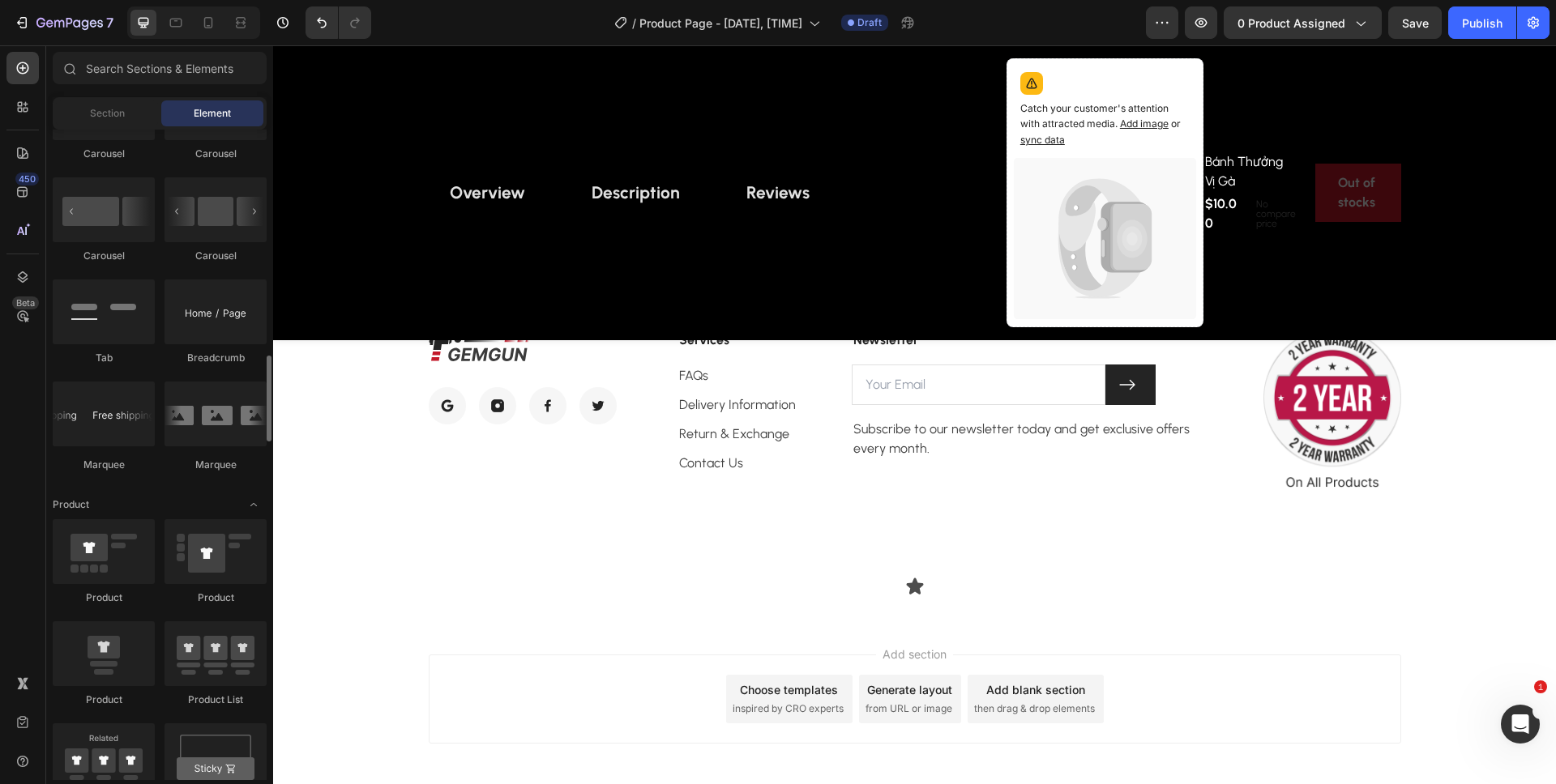 scroll, scrollTop: 2369, scrollLeft: 0, axis: vertical 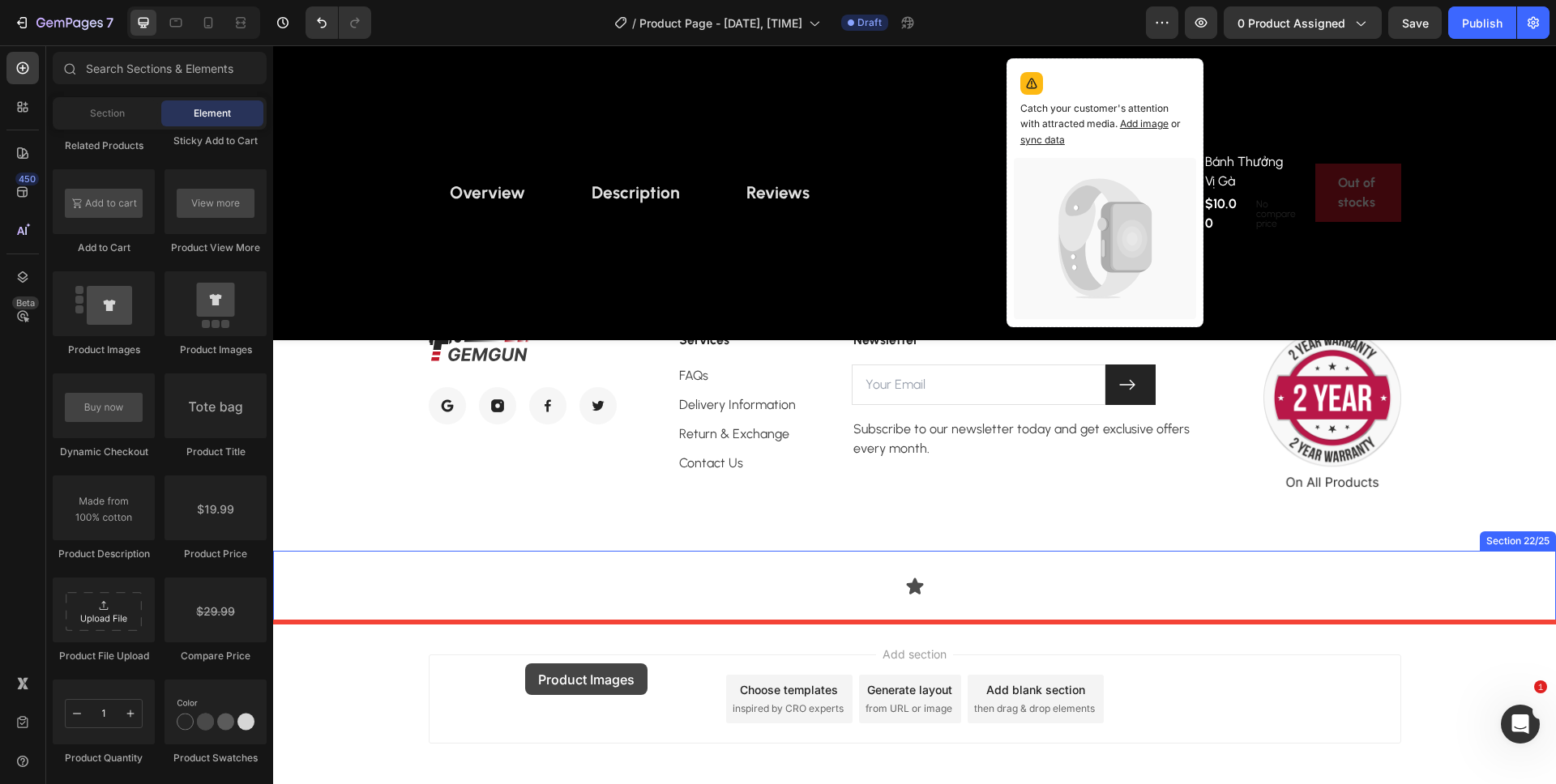 drag, startPoint x: 389, startPoint y: 356, endPoint x: 525, endPoint y: 663, distance: 335.77522 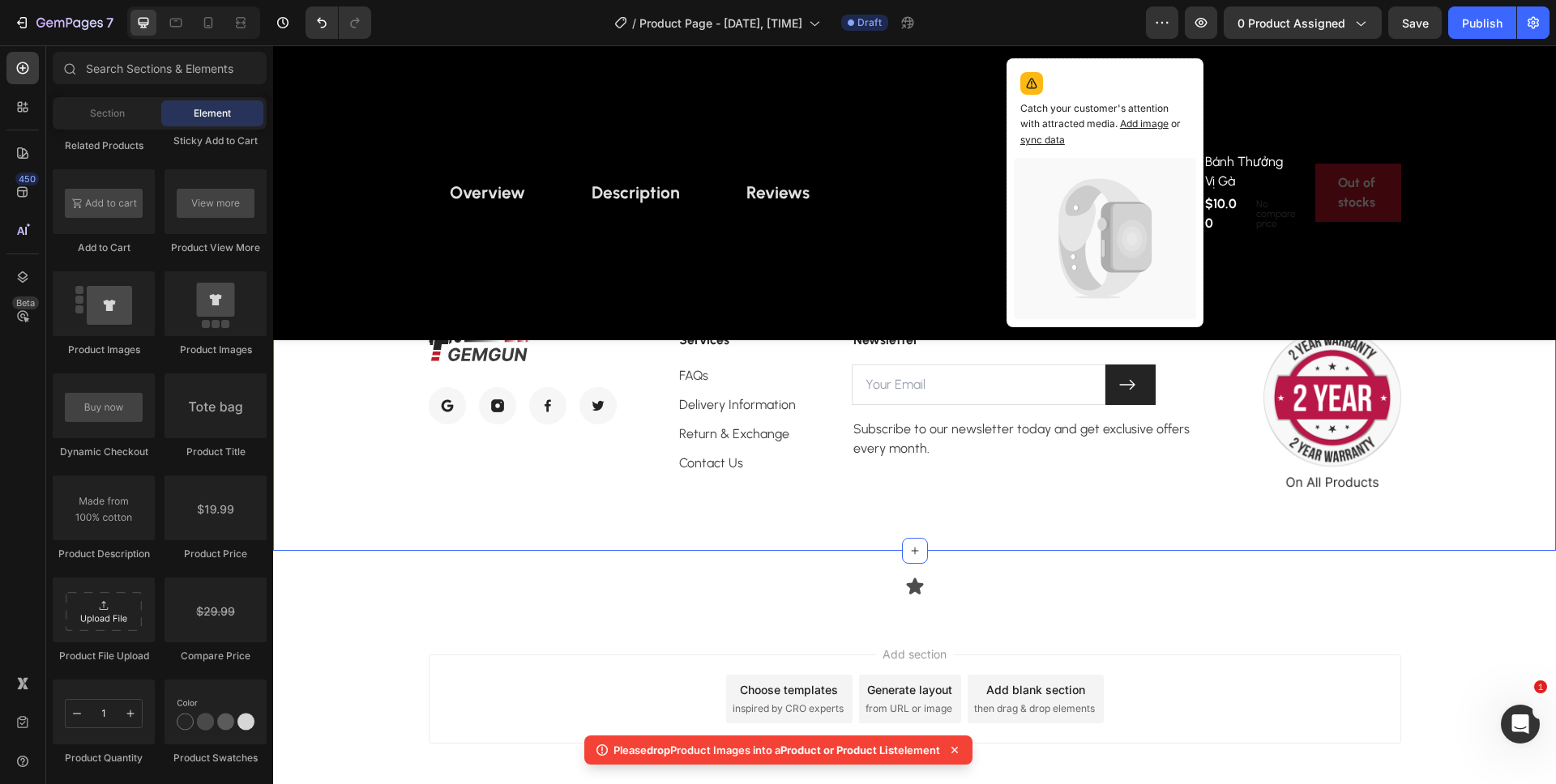 scroll, scrollTop: 9392, scrollLeft: 0, axis: vertical 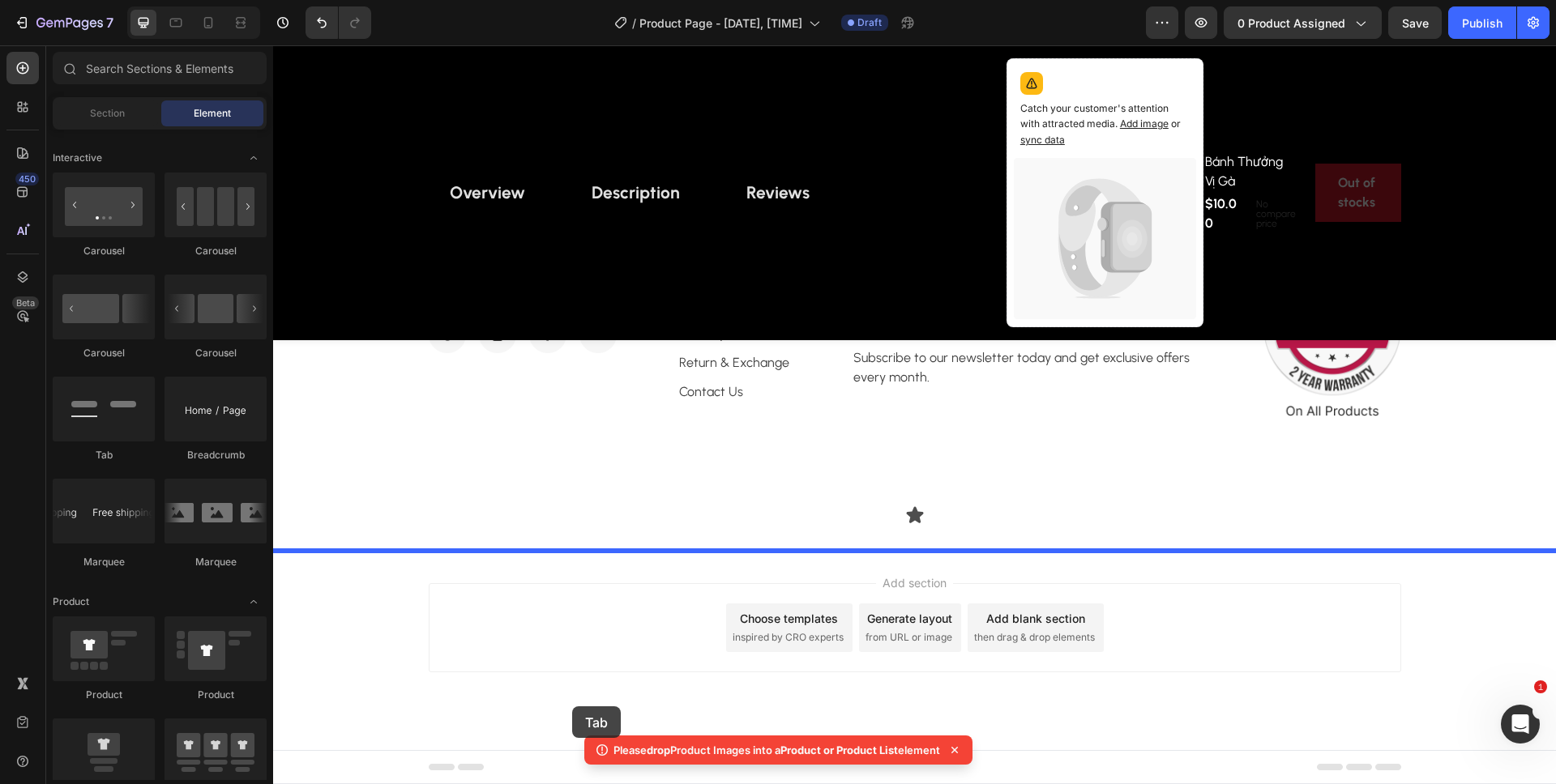drag, startPoint x: 424, startPoint y: 467, endPoint x: 572, endPoint y: 711, distance: 285.3769 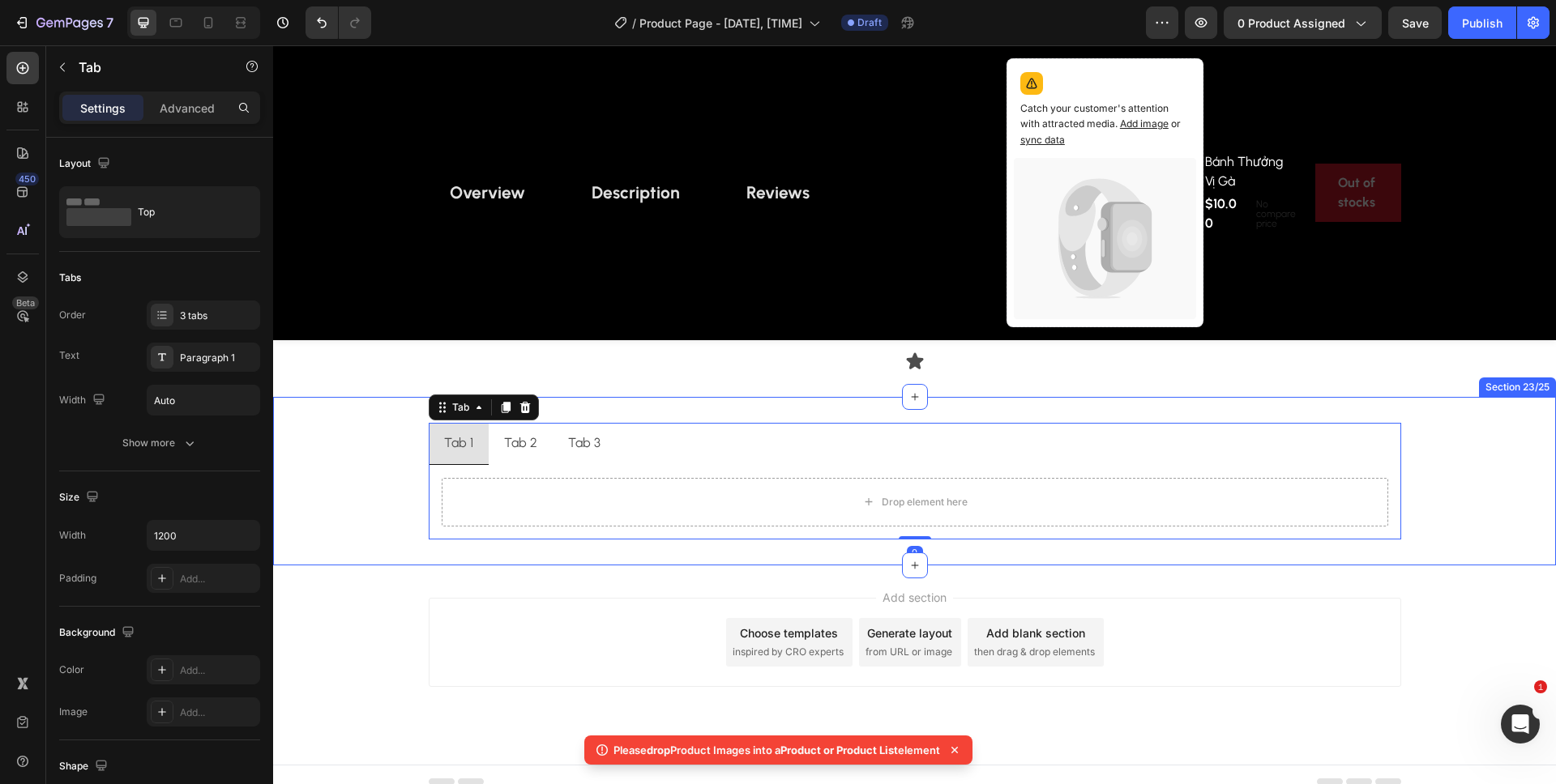 scroll, scrollTop: 9560, scrollLeft: 0, axis: vertical 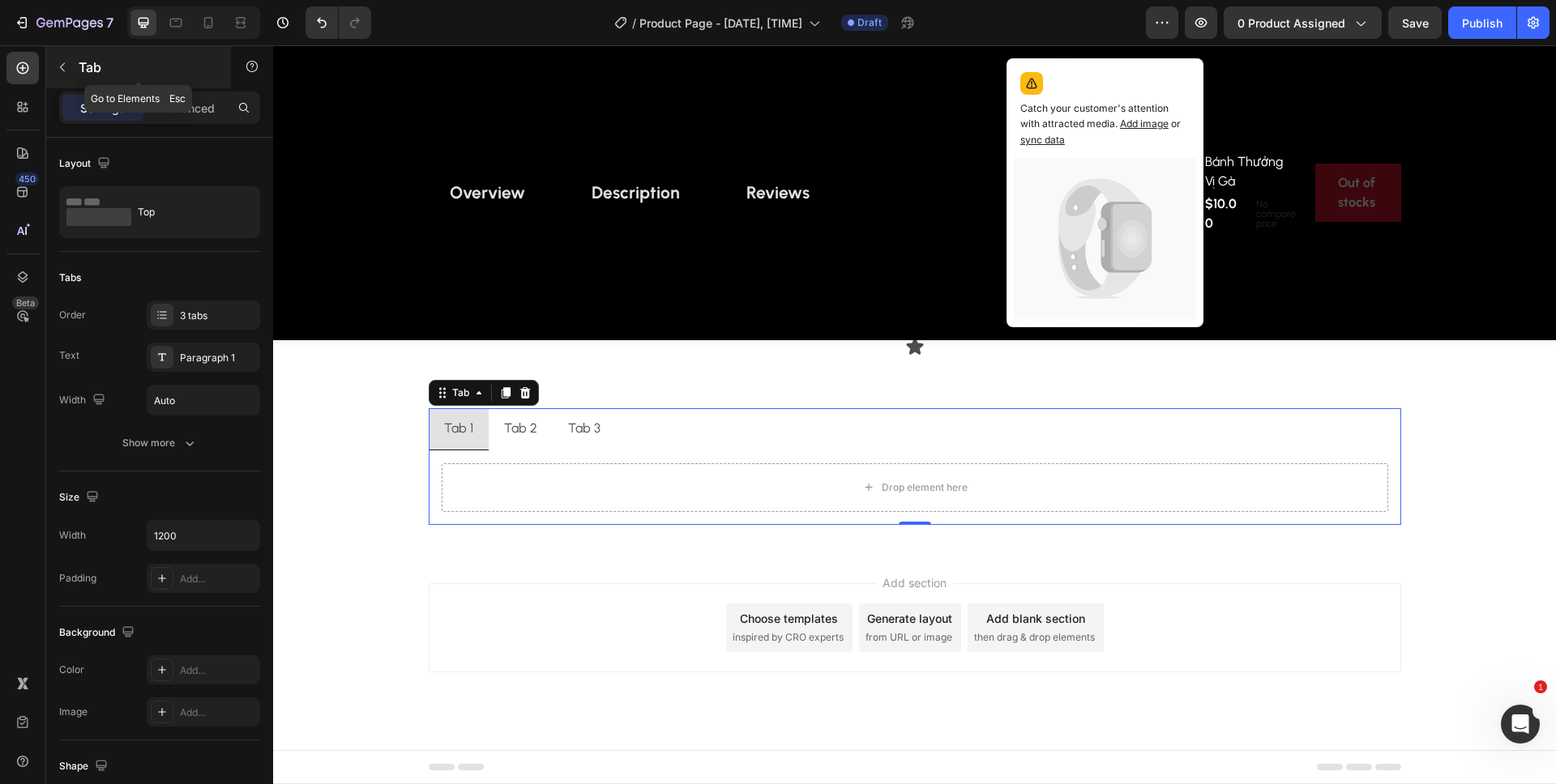 click on "Tab" at bounding box center [147, 67] 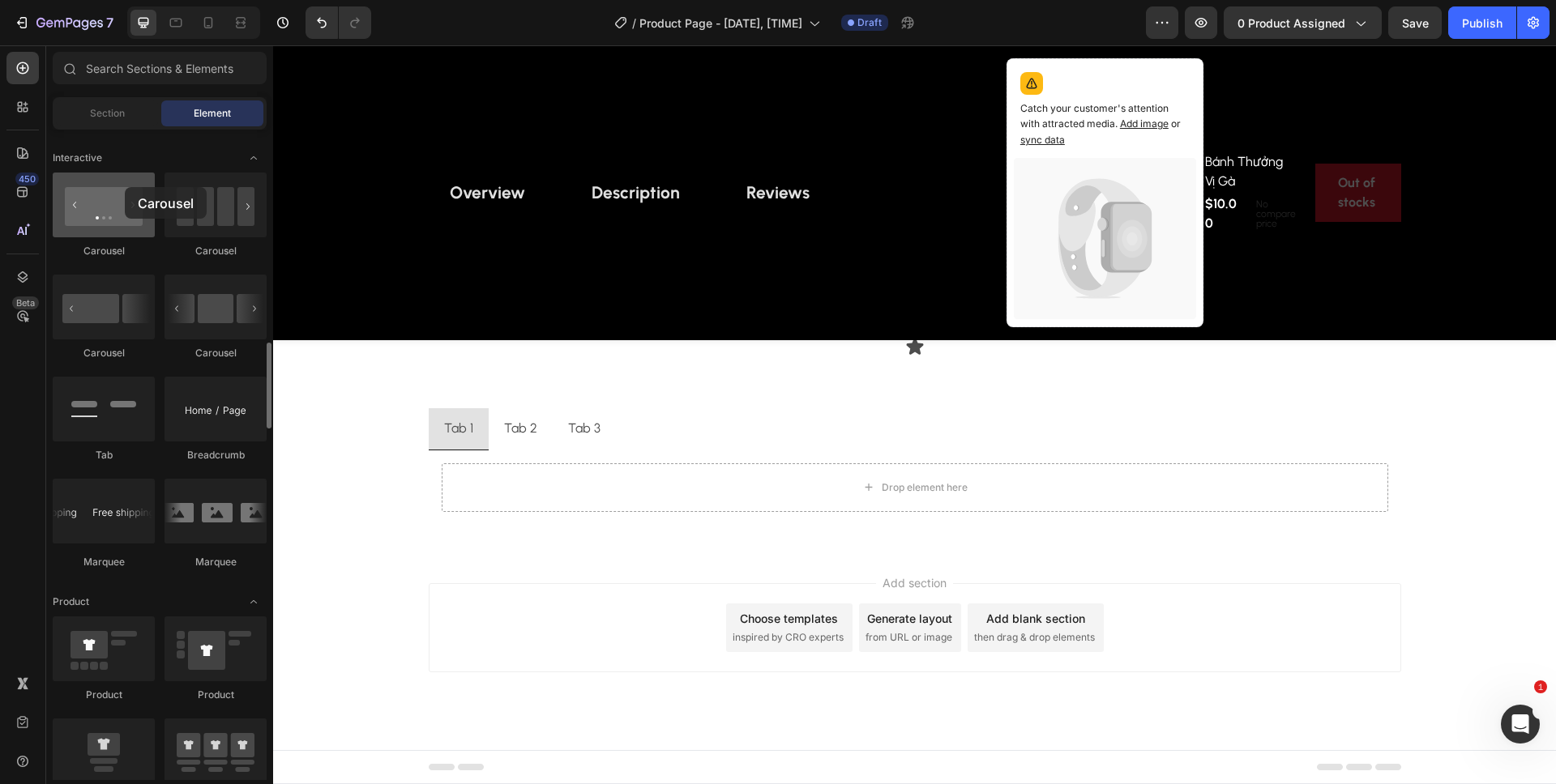 click at bounding box center (104, 205) 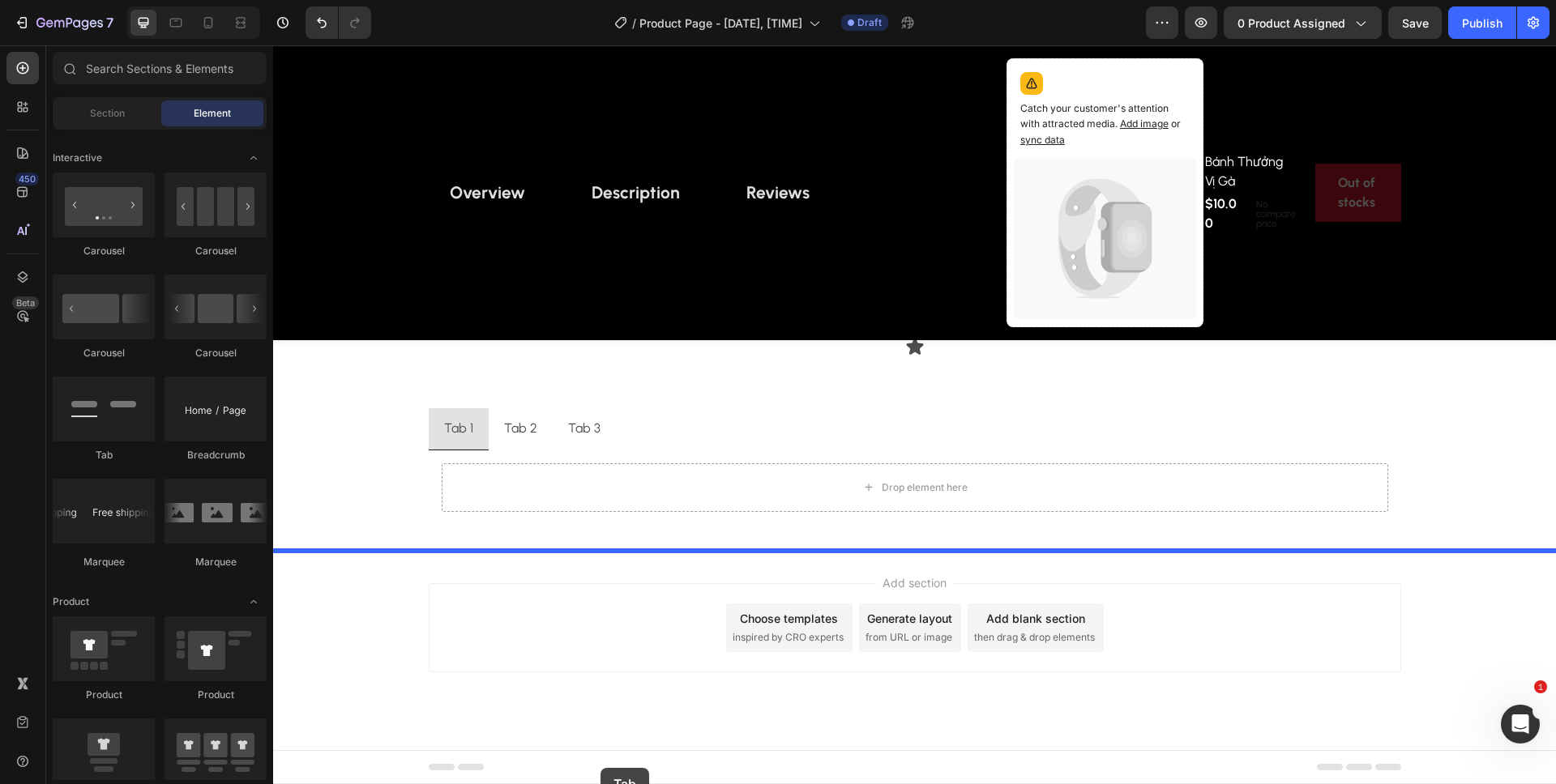 drag, startPoint x: 370, startPoint y: 455, endPoint x: 601, endPoint y: 768, distance: 389.0116 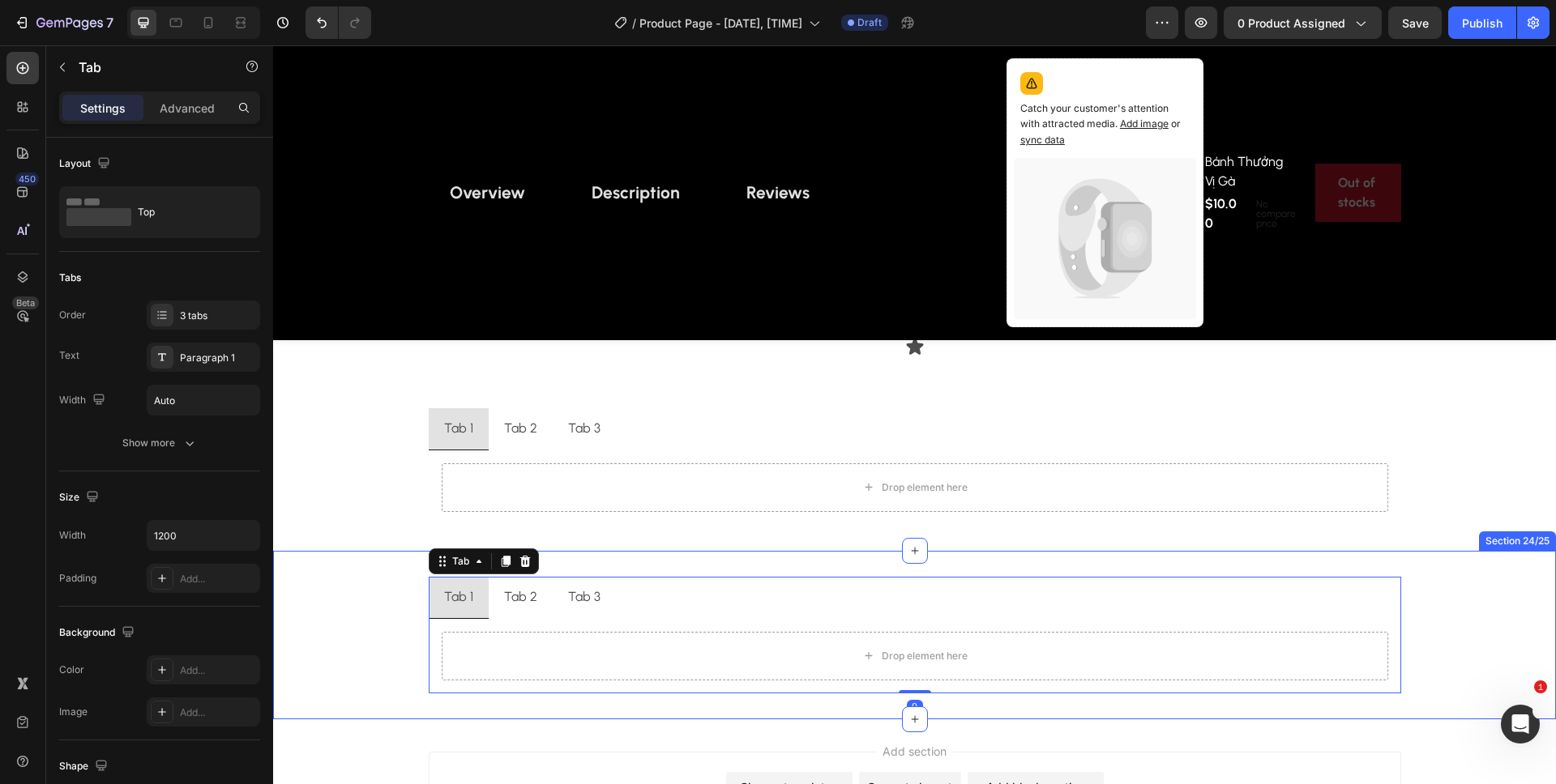 click on "Tab 1 Tab 2 Tab 3
Drop element here
Tab   0" at bounding box center (914, 635) 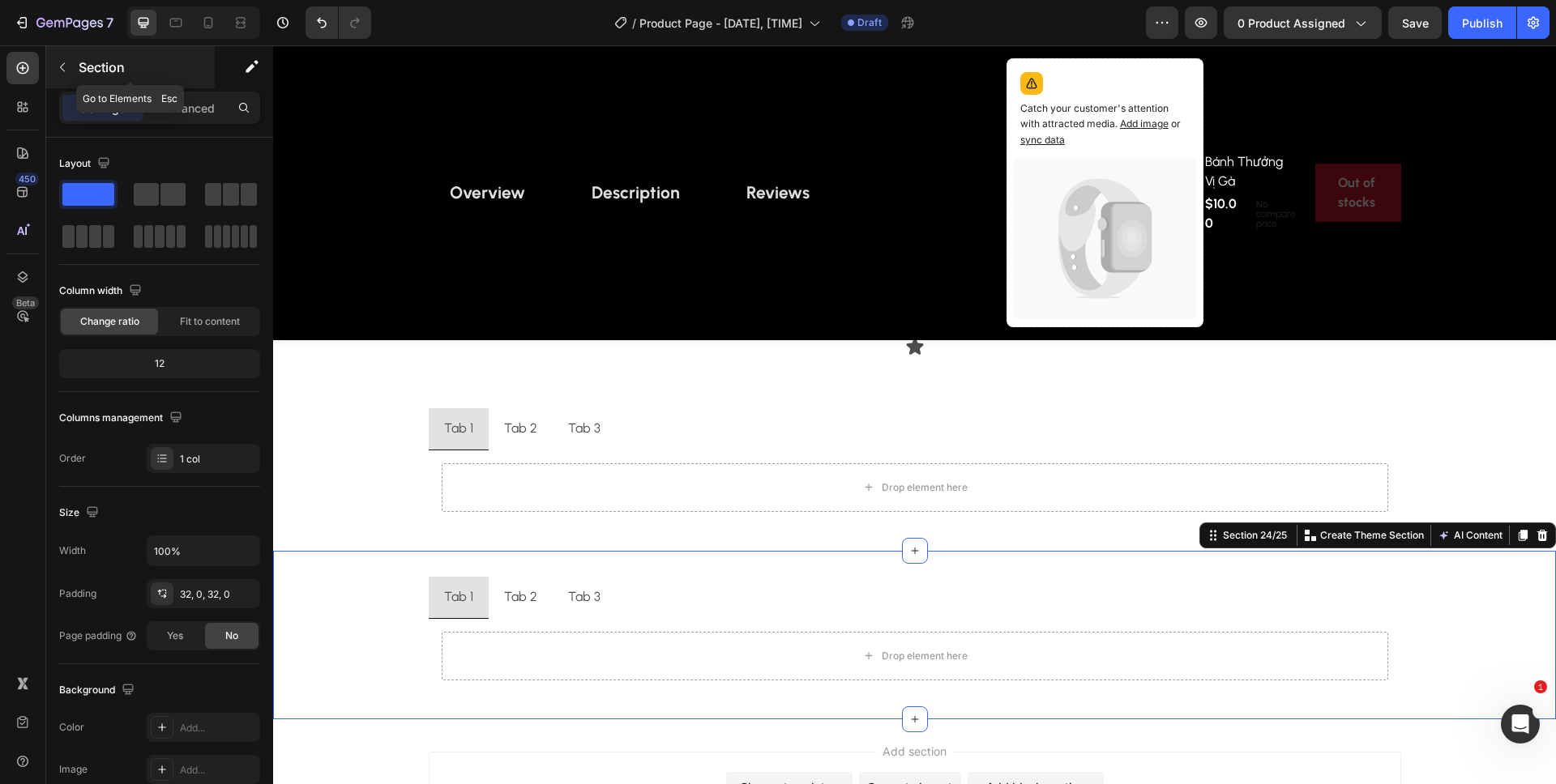 click on "Section" at bounding box center (145, 67) 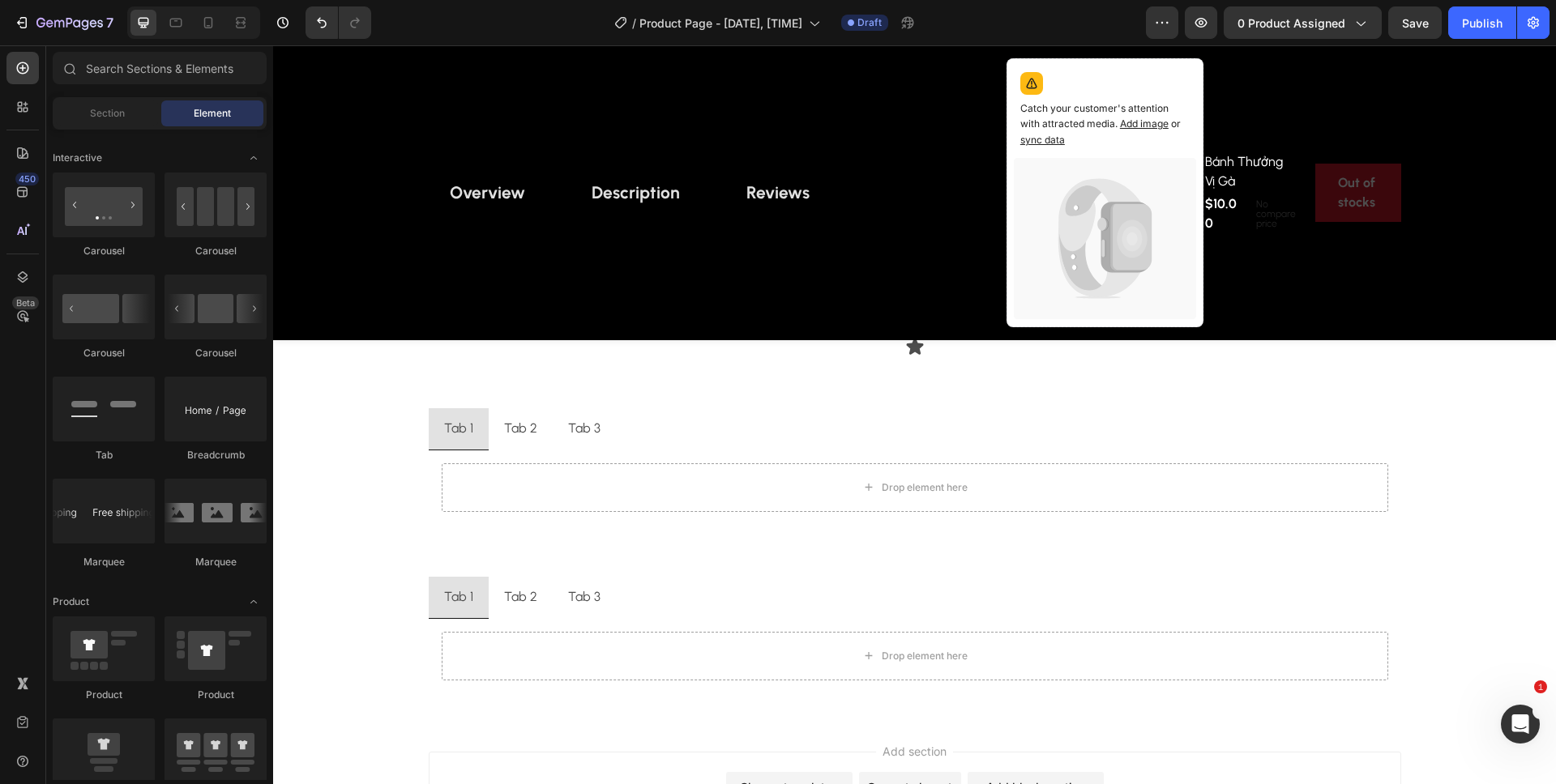 drag, startPoint x: 186, startPoint y: 452, endPoint x: 533, endPoint y: 792, distance: 485.80758 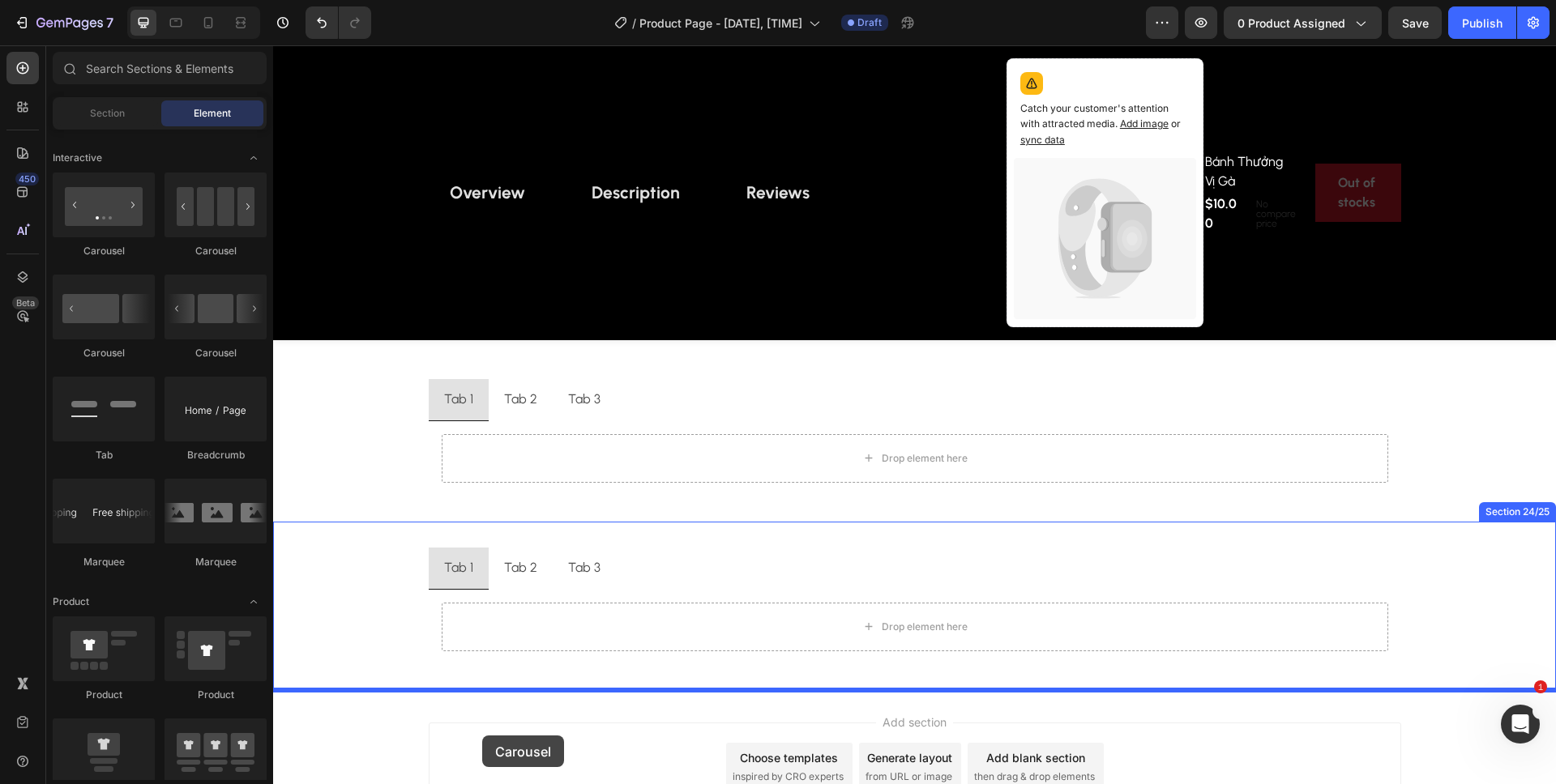 drag, startPoint x: 411, startPoint y: 369, endPoint x: 482, endPoint y: 735, distance: 372.82301 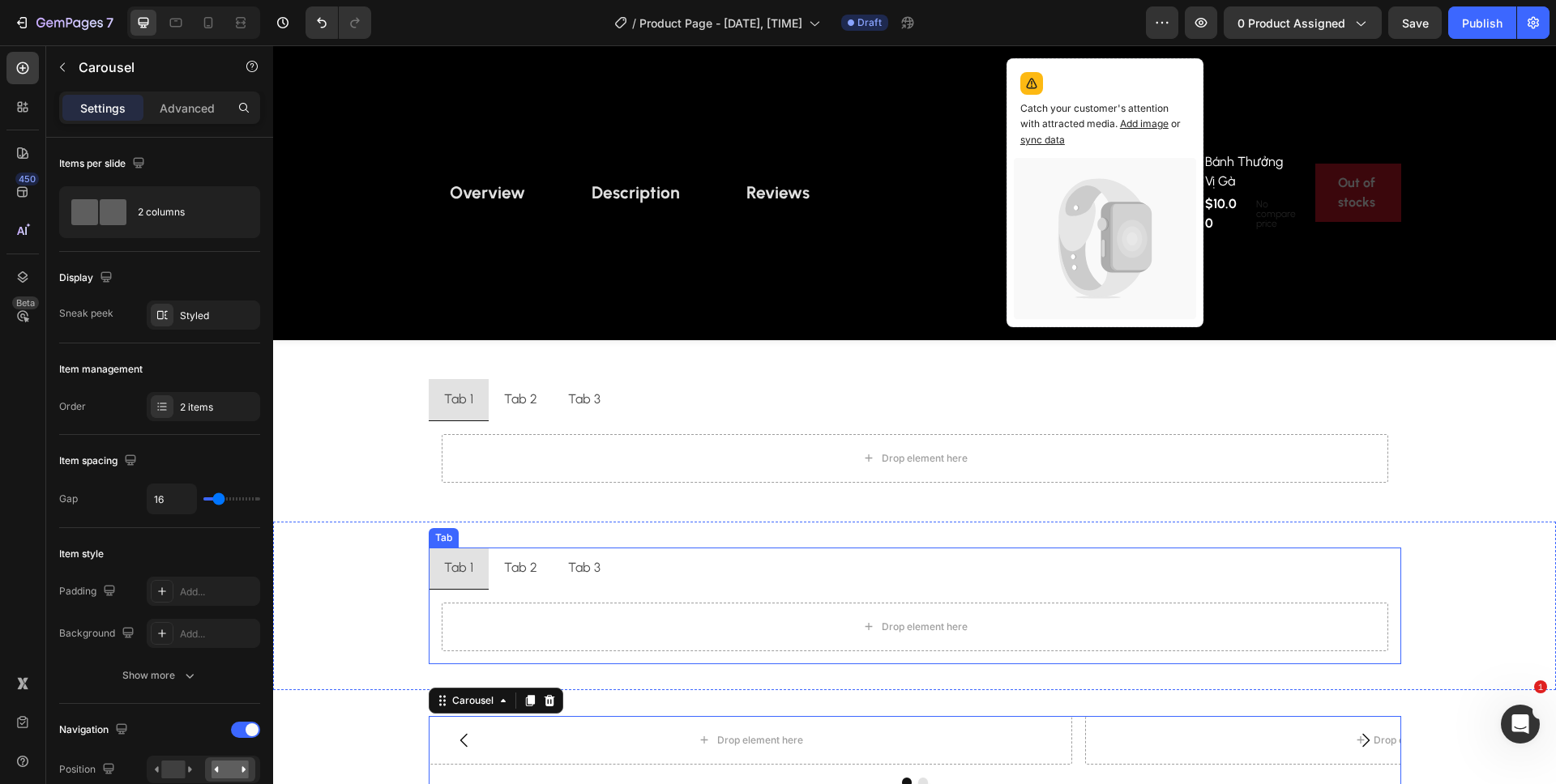 scroll, scrollTop: 9599, scrollLeft: 0, axis: vertical 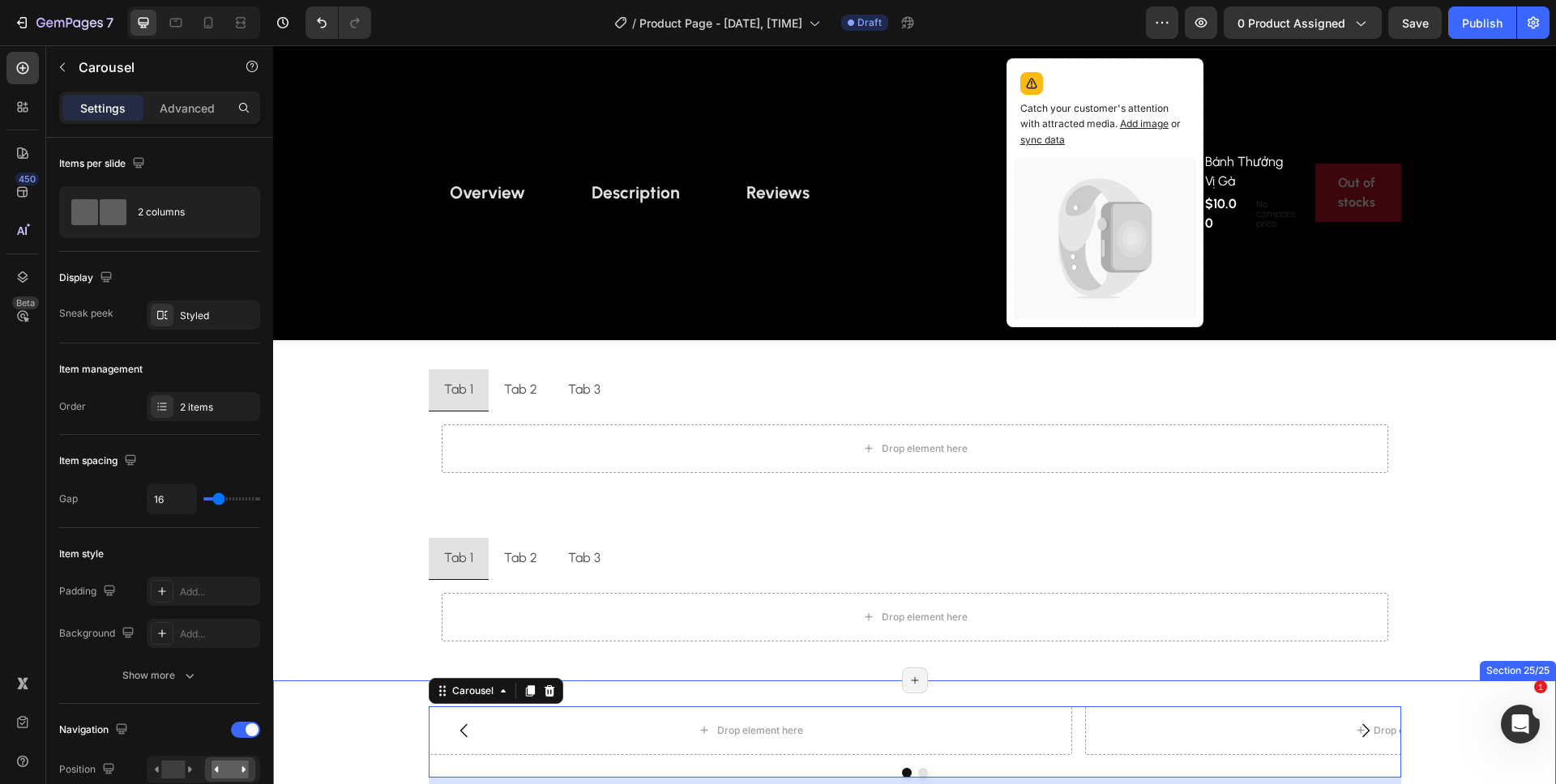 click on "Drop element here
Drop element here
Carousel   16 Section 25/25 Page has reached Shopify’s 25 section-limit Page has reached Shopify’s 25 section-limit" at bounding box center [914, 748] 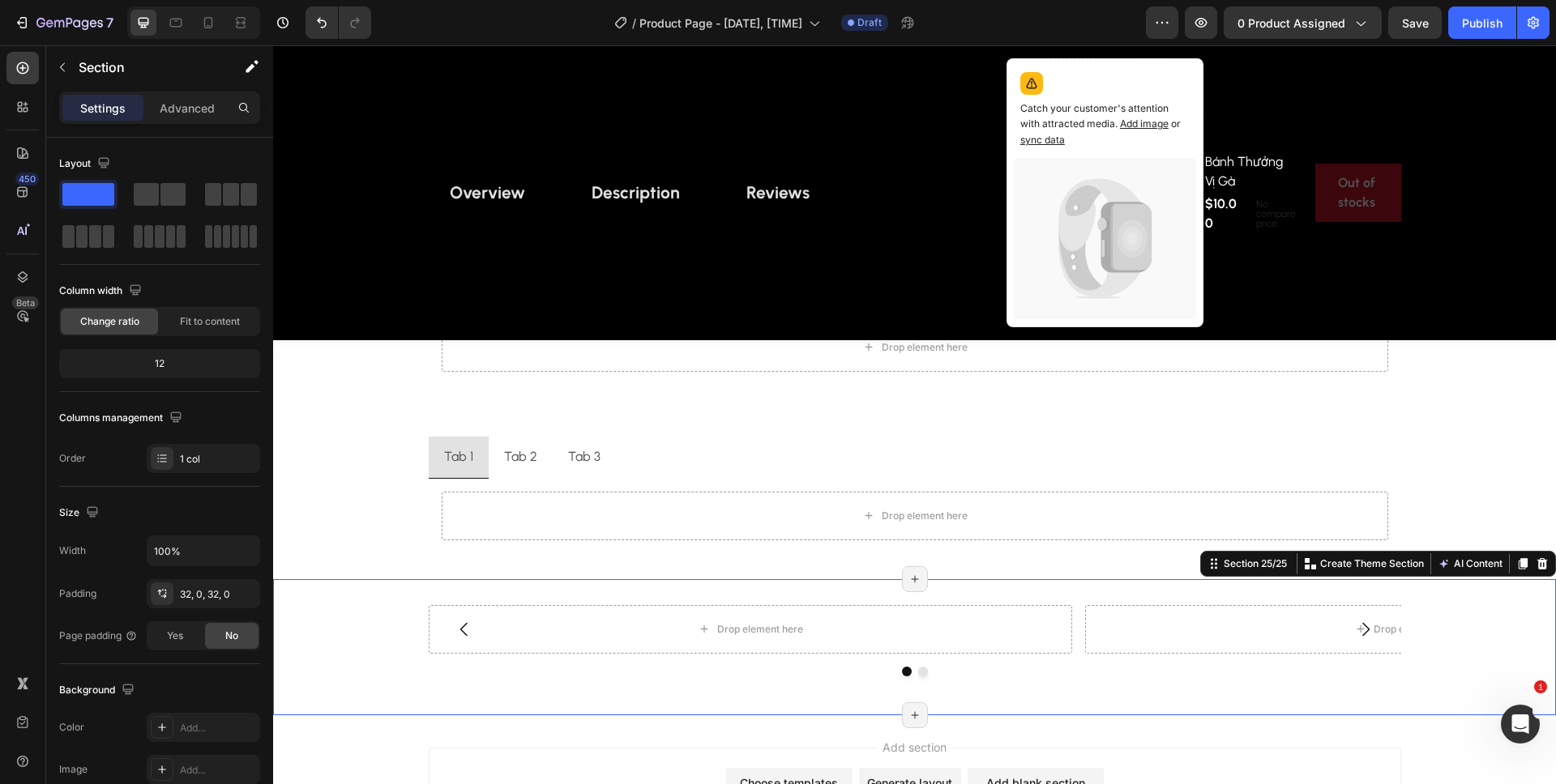 scroll, scrollTop: 9865, scrollLeft: 0, axis: vertical 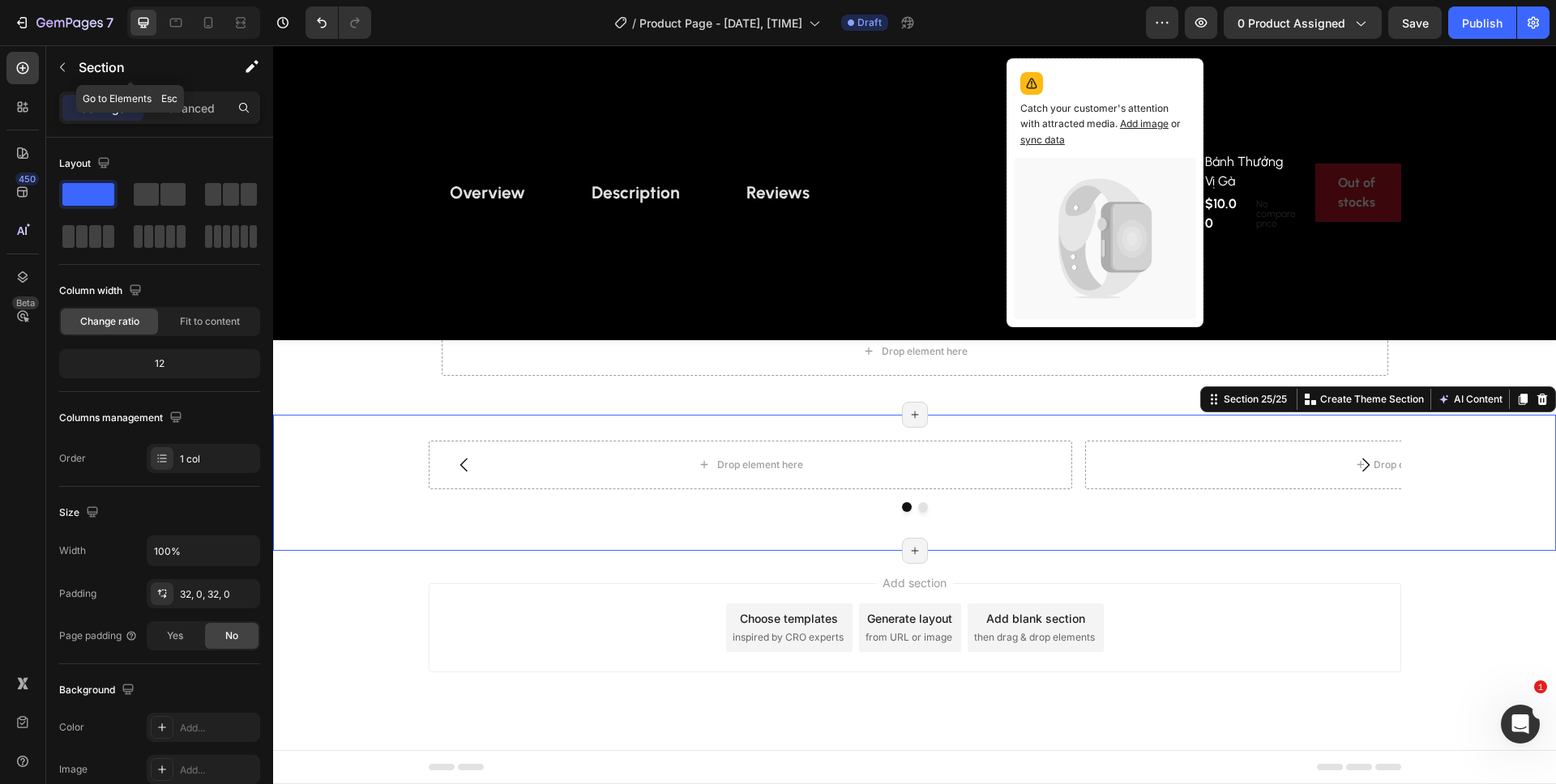 click on "Section" at bounding box center (145, 67) 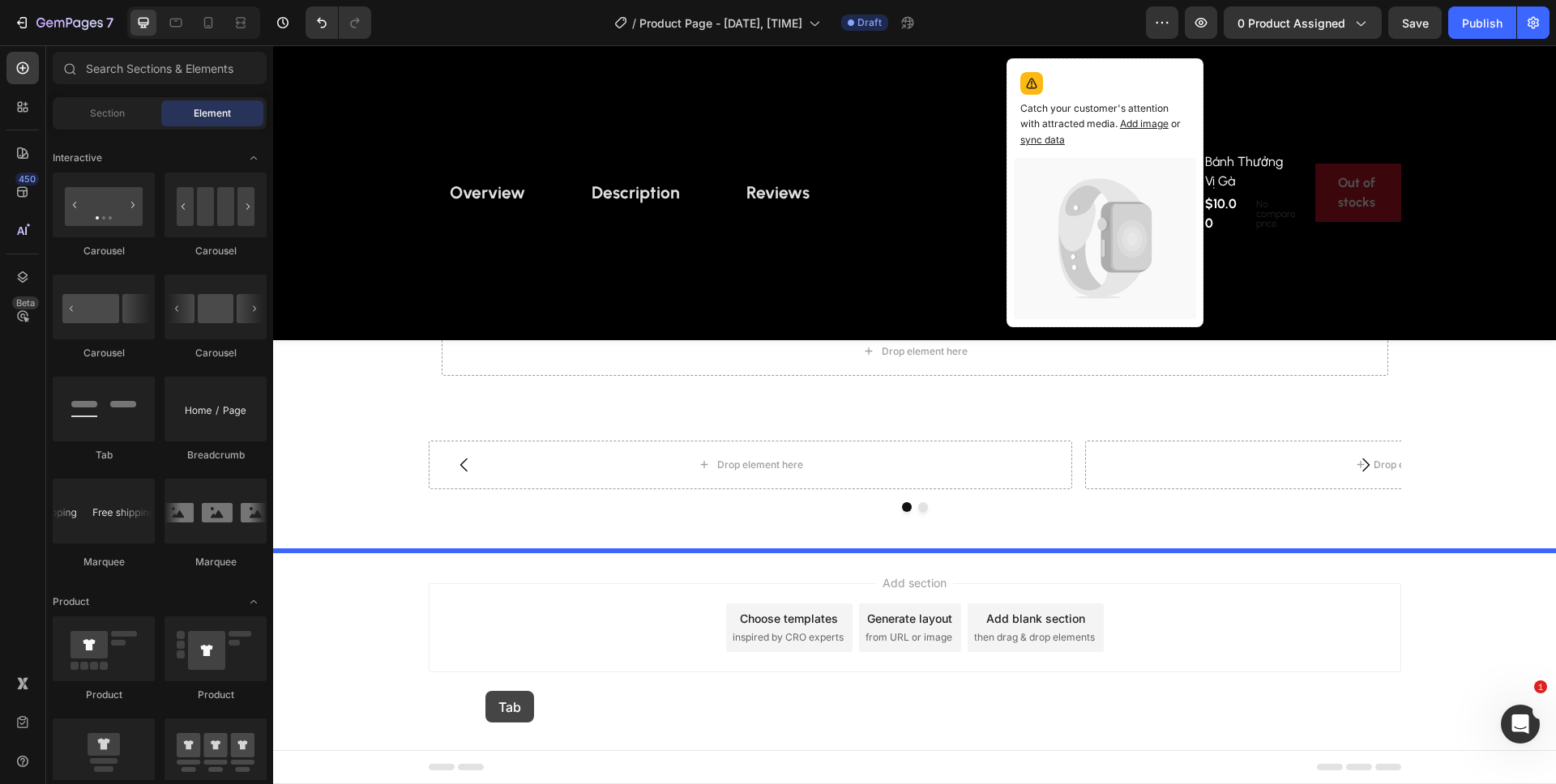 drag, startPoint x: 391, startPoint y: 454, endPoint x: 485, endPoint y: 691, distance: 254.96078 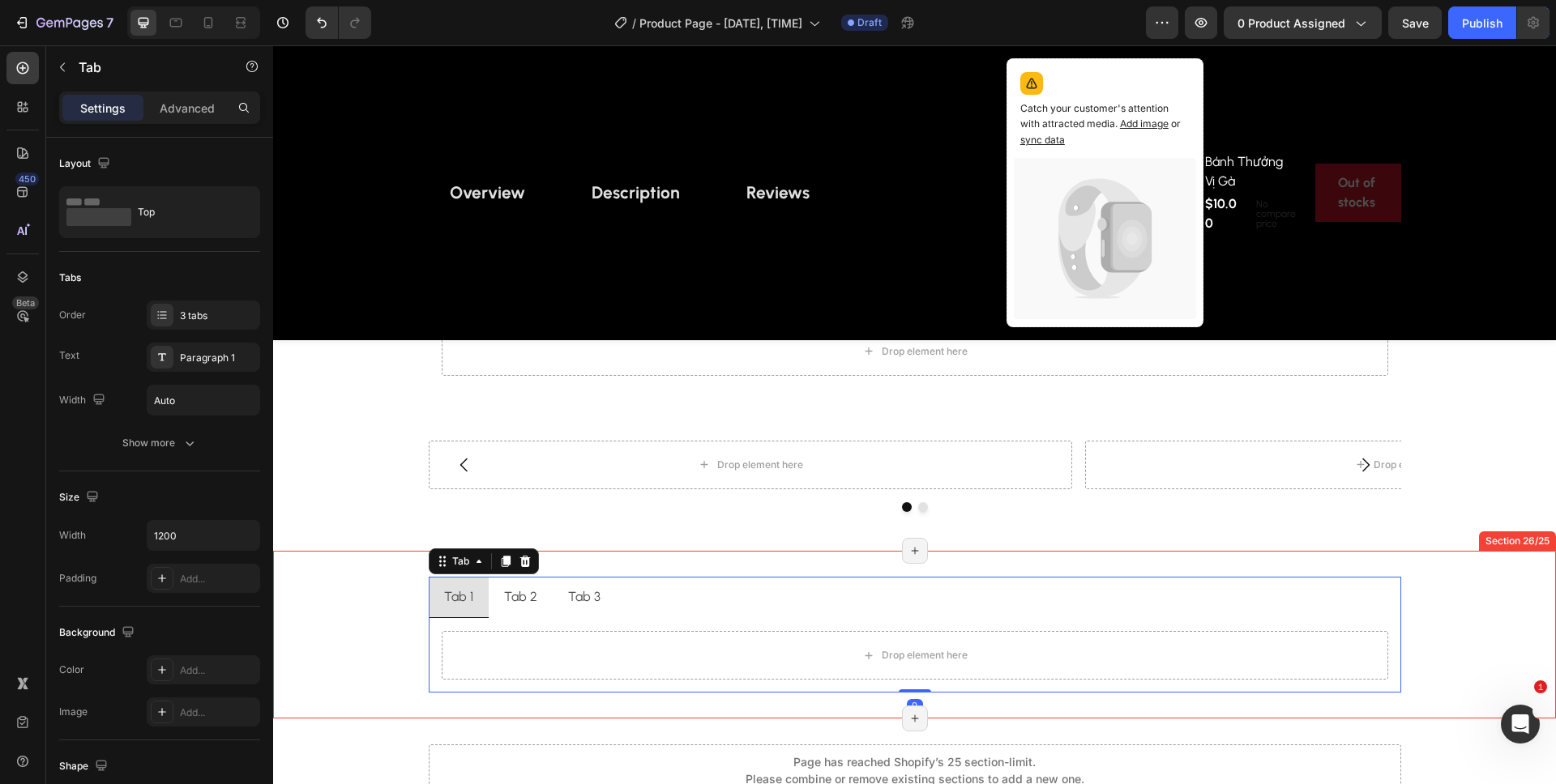 click on "Tab 1 Tab 2 Tab 3
Drop element here
Tab   0" at bounding box center [914, 635] 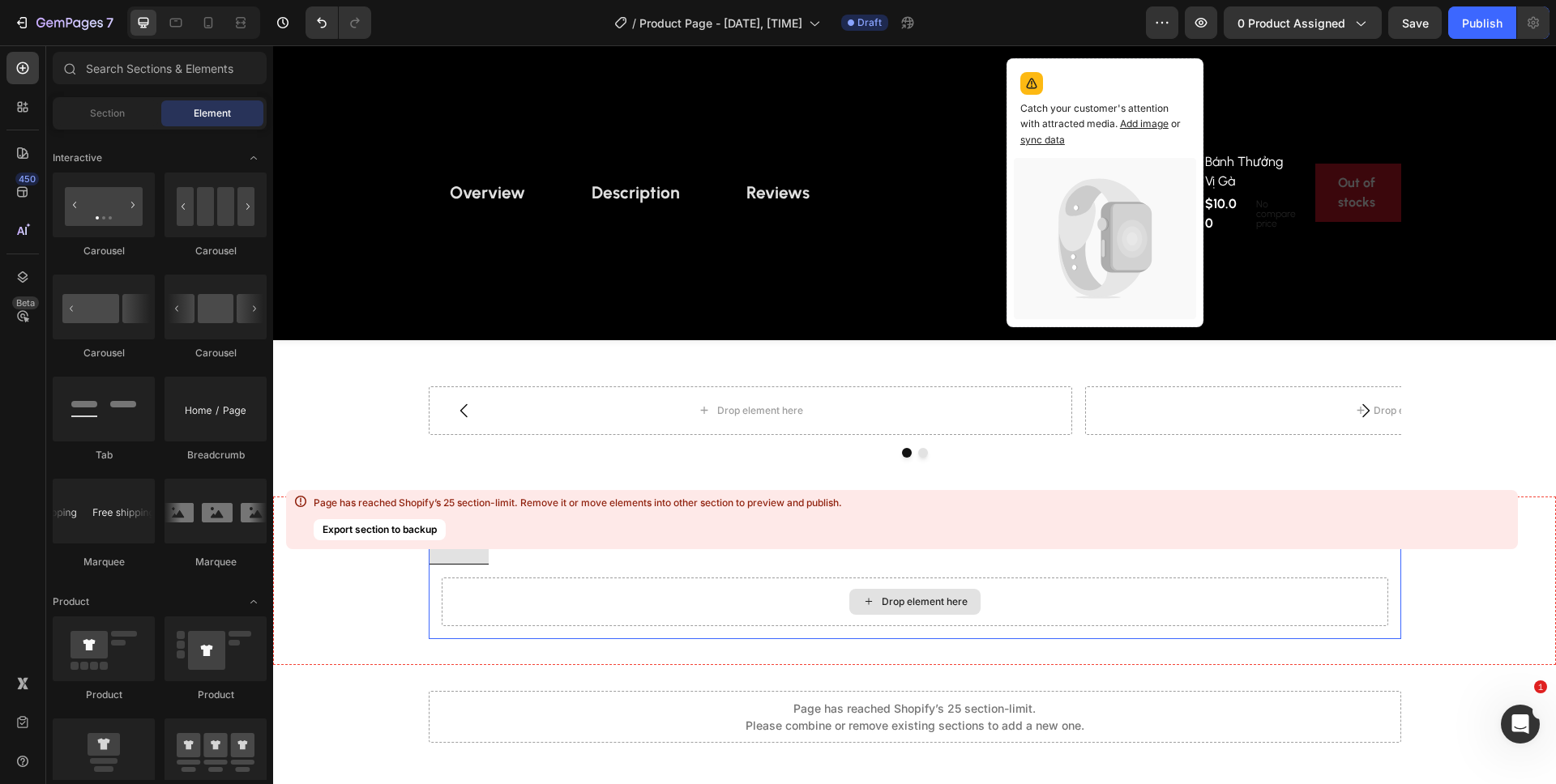 scroll, scrollTop: 9679, scrollLeft: 0, axis: vertical 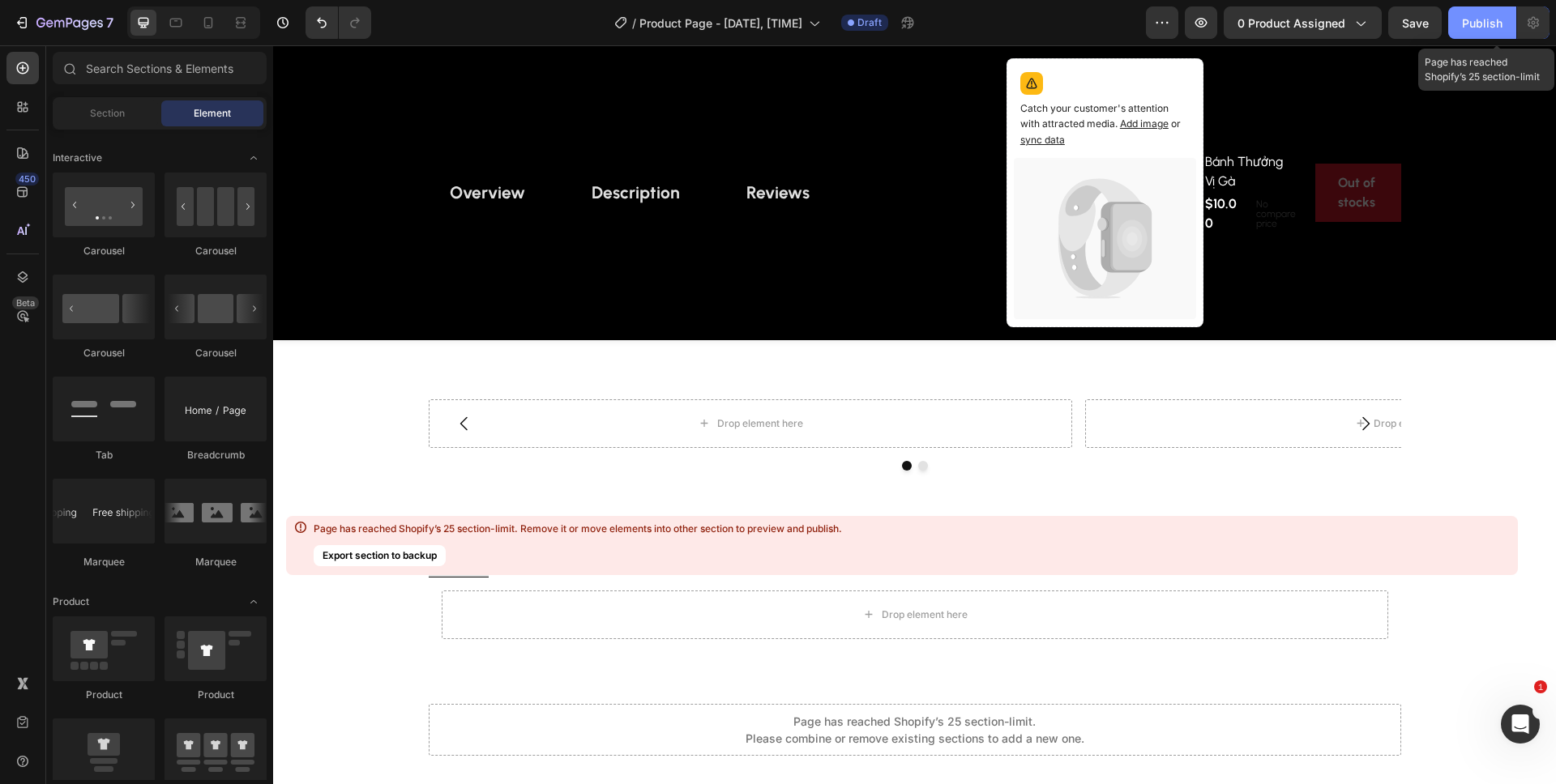 click on "Publish" 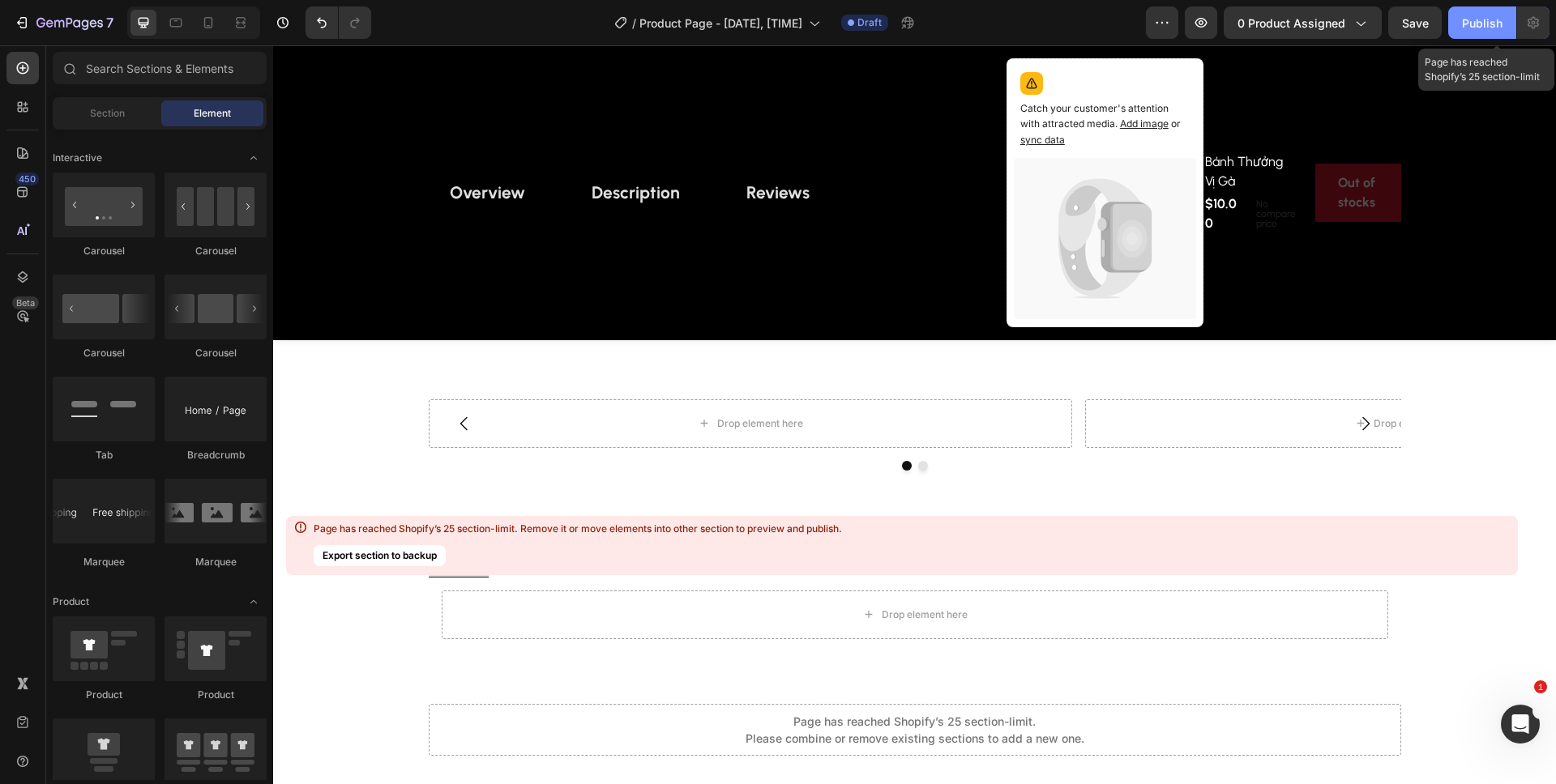 click on "Publish" 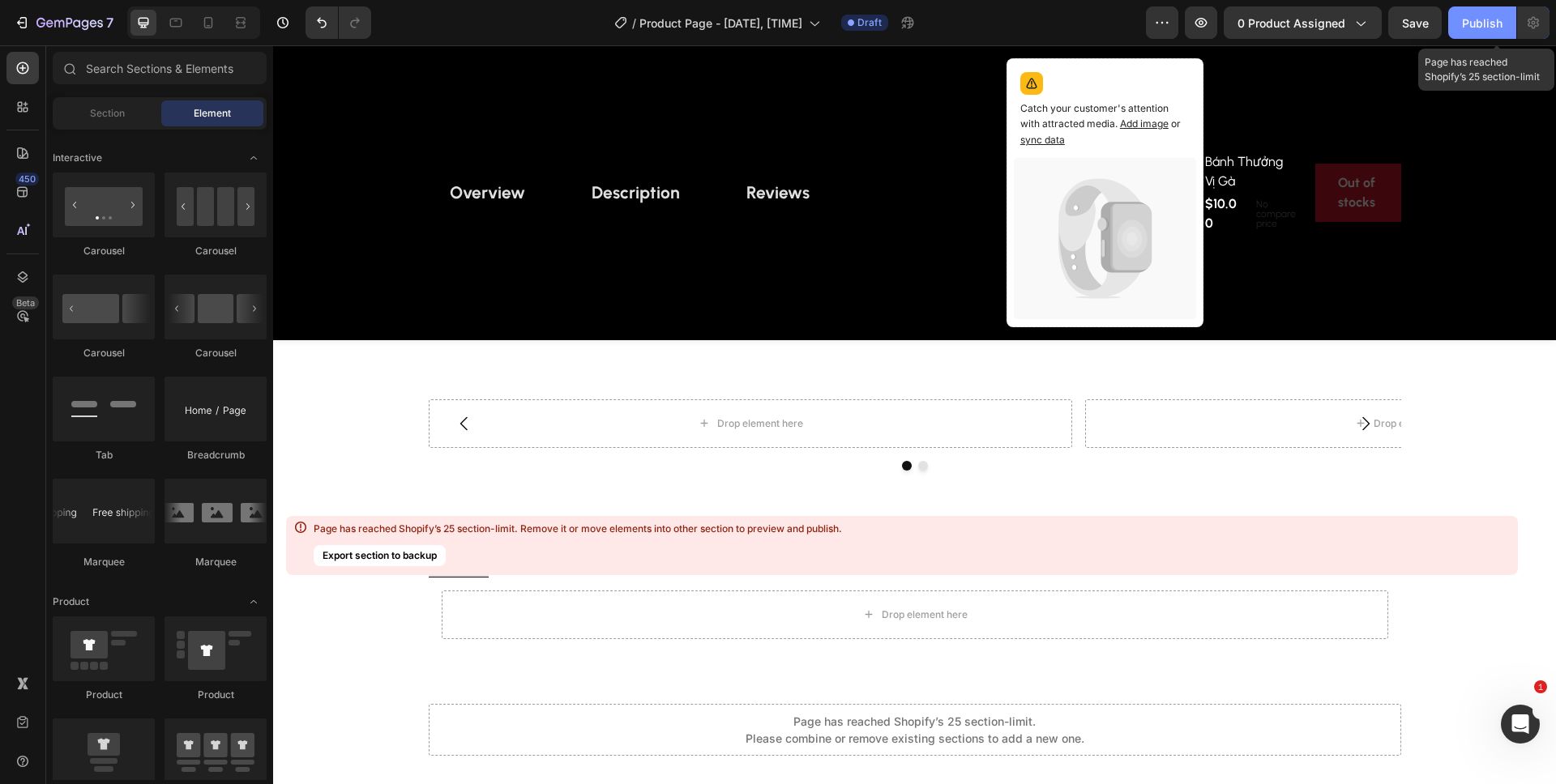 click on "Publish" at bounding box center [1482, 23] 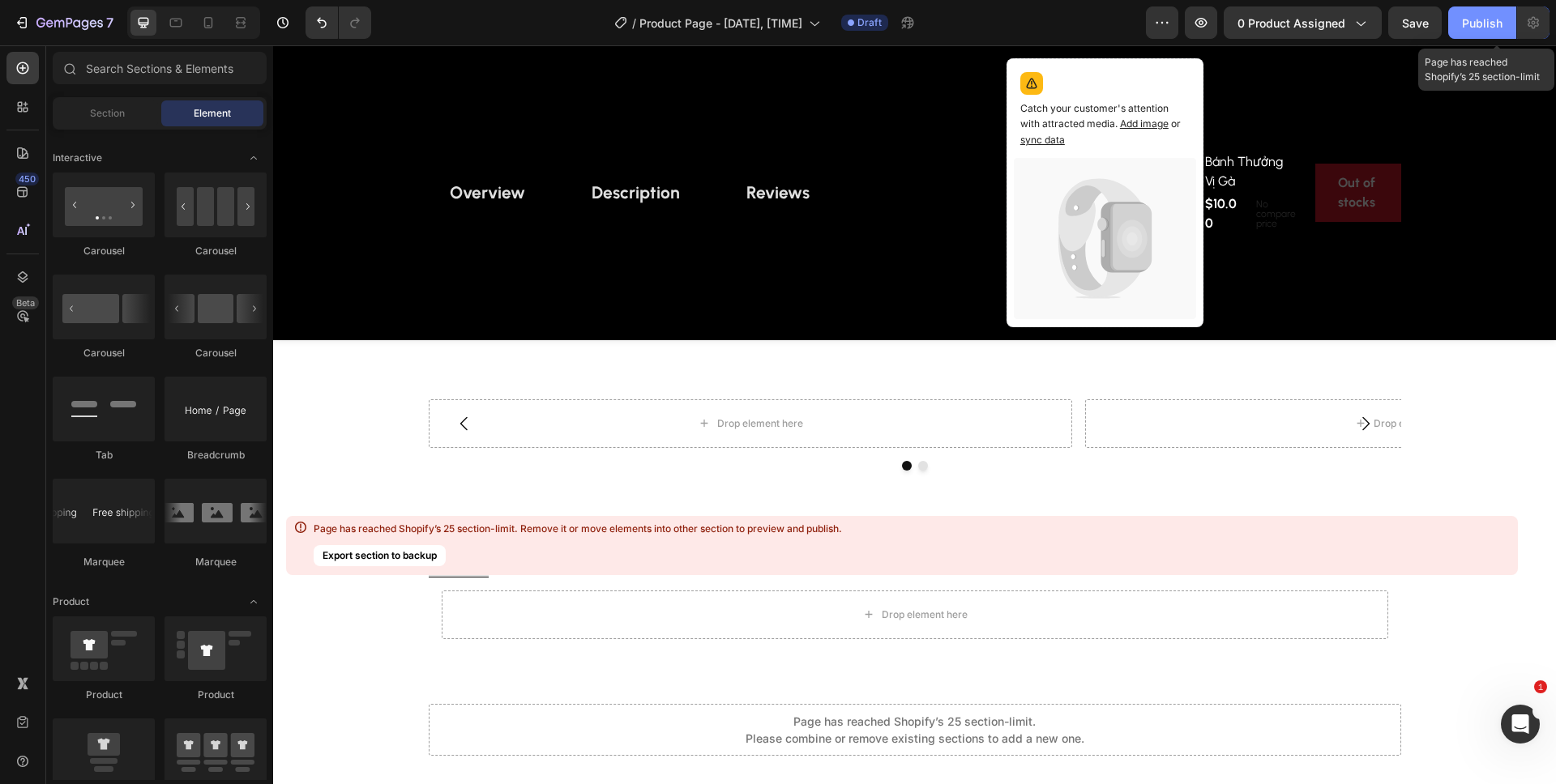 click on "Publish" 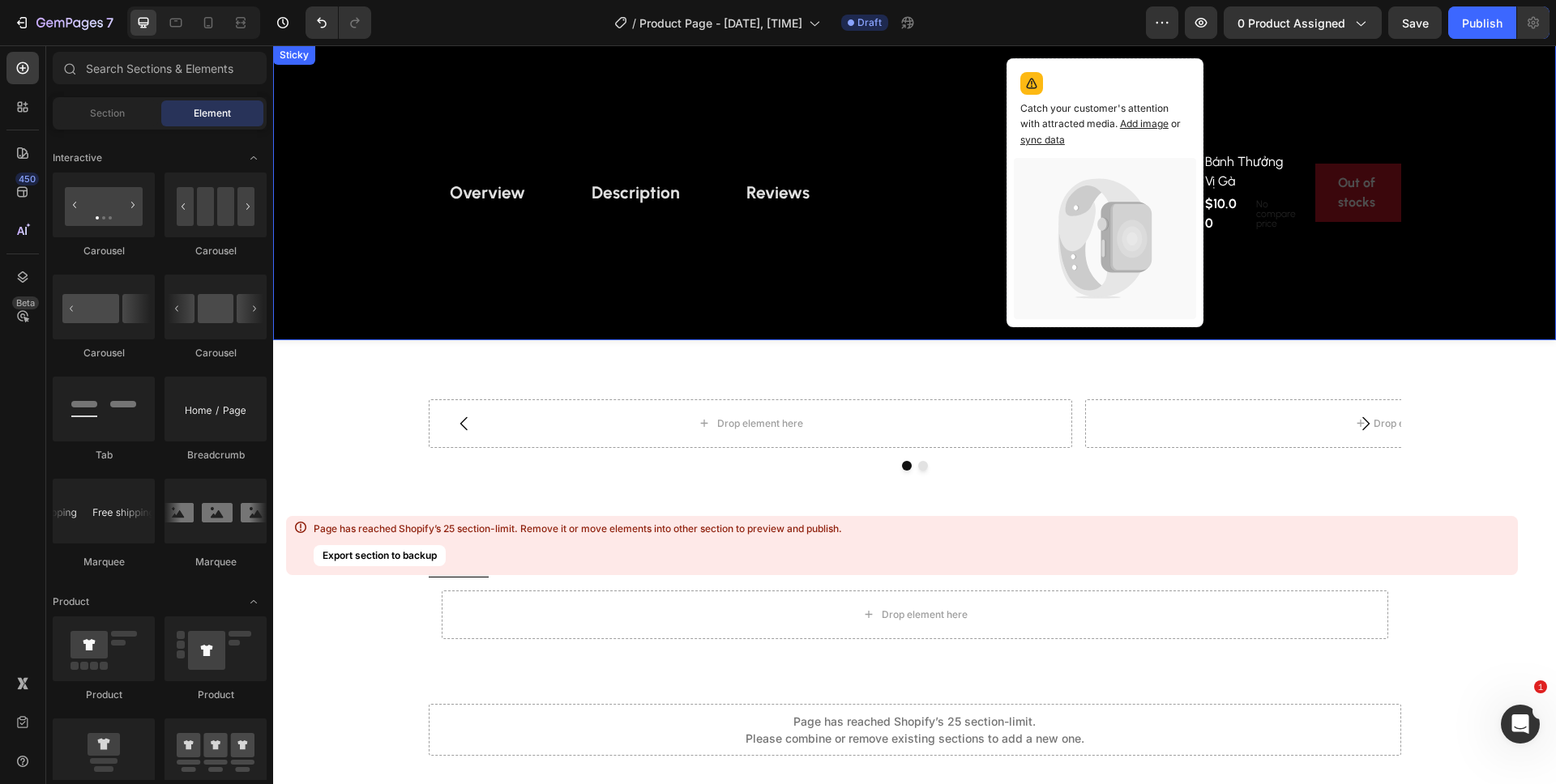 type 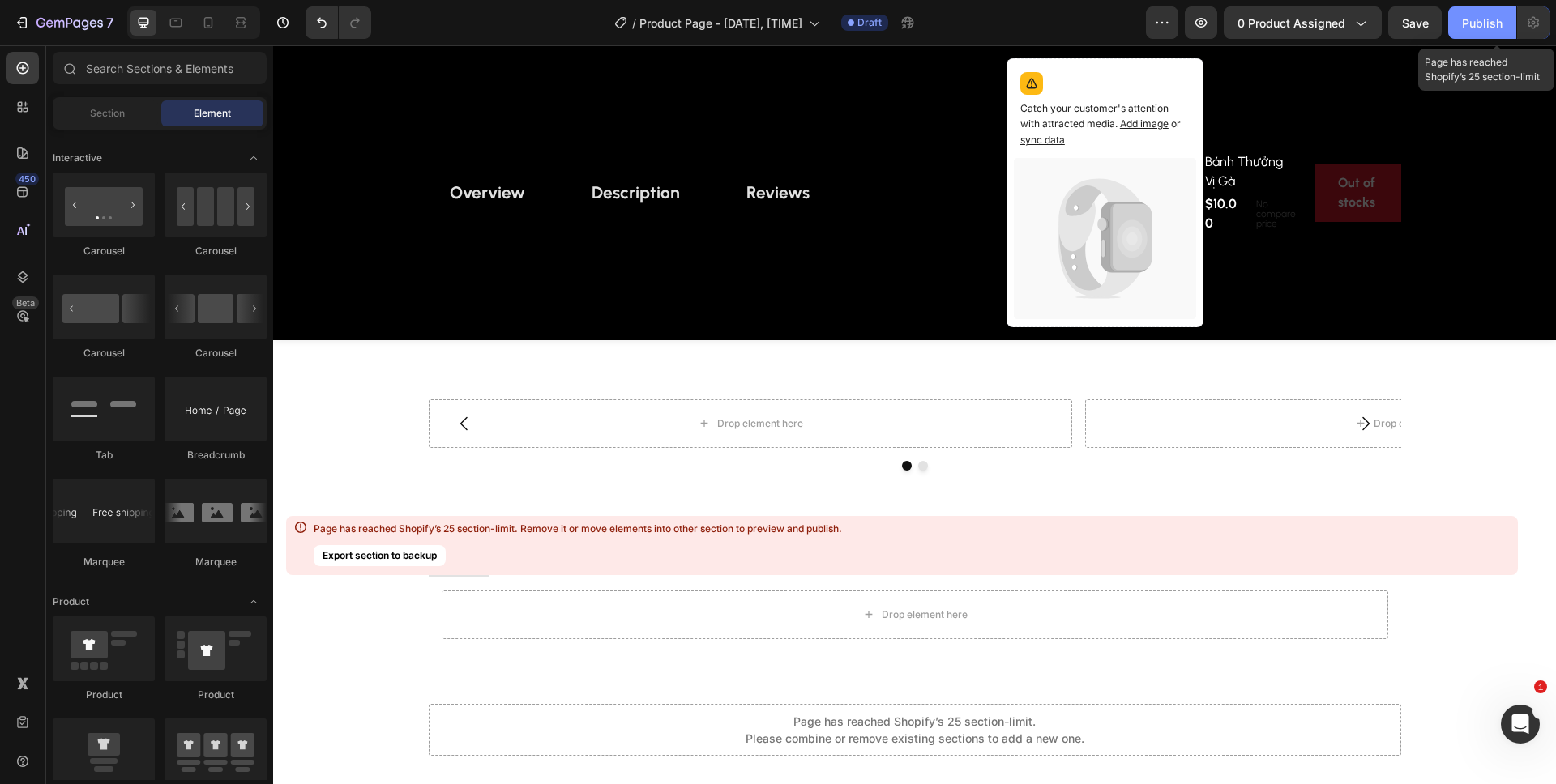 click on "Publish" at bounding box center [1482, 23] 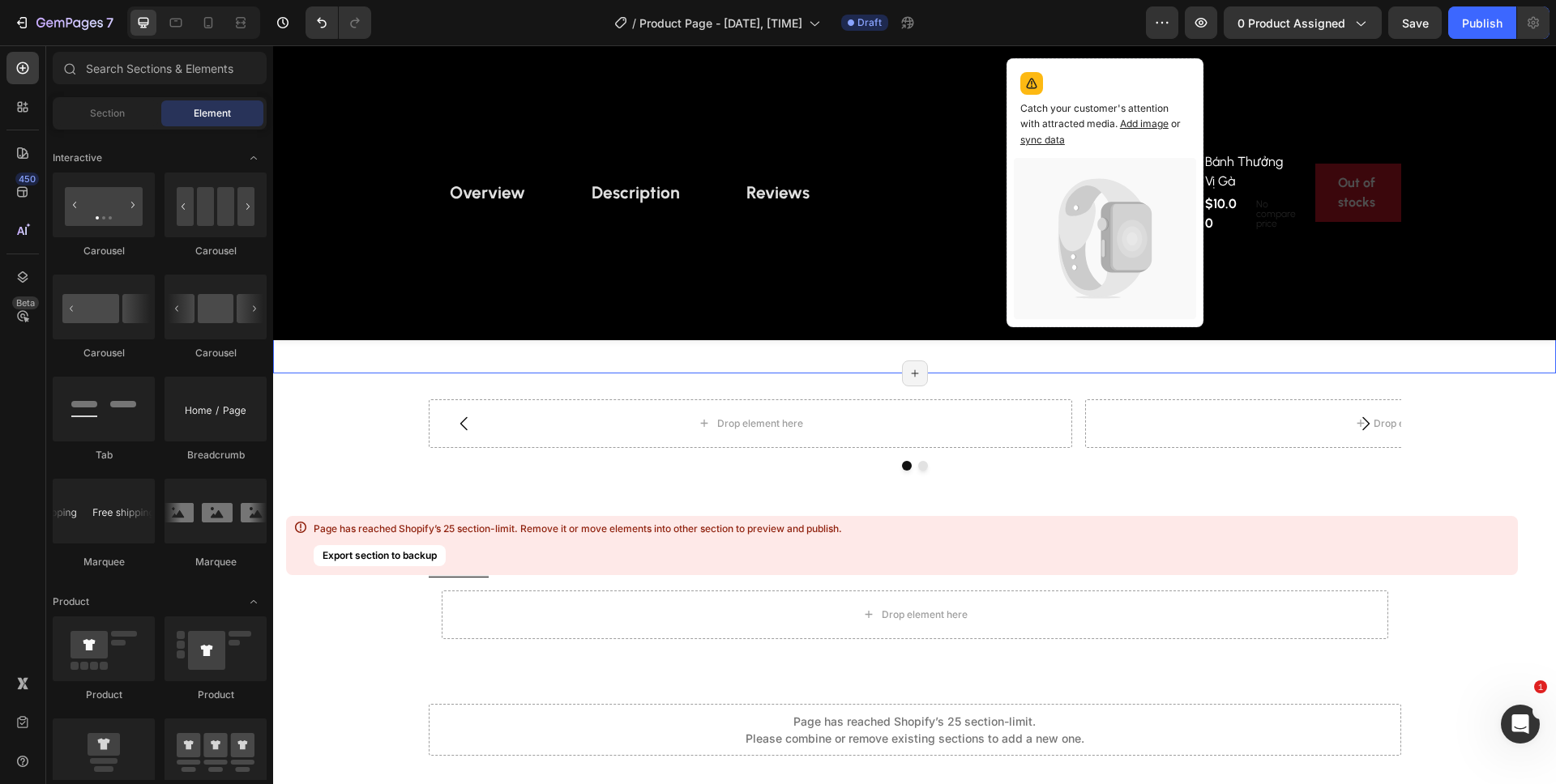 click on "Tab 1 Tab 2 Tab 3
Drop element here
Tab Section 24/25 Page has reached Shopify’s 25 section-limit Page has reached Shopify’s 25 section-limit" at bounding box center (914, 289) 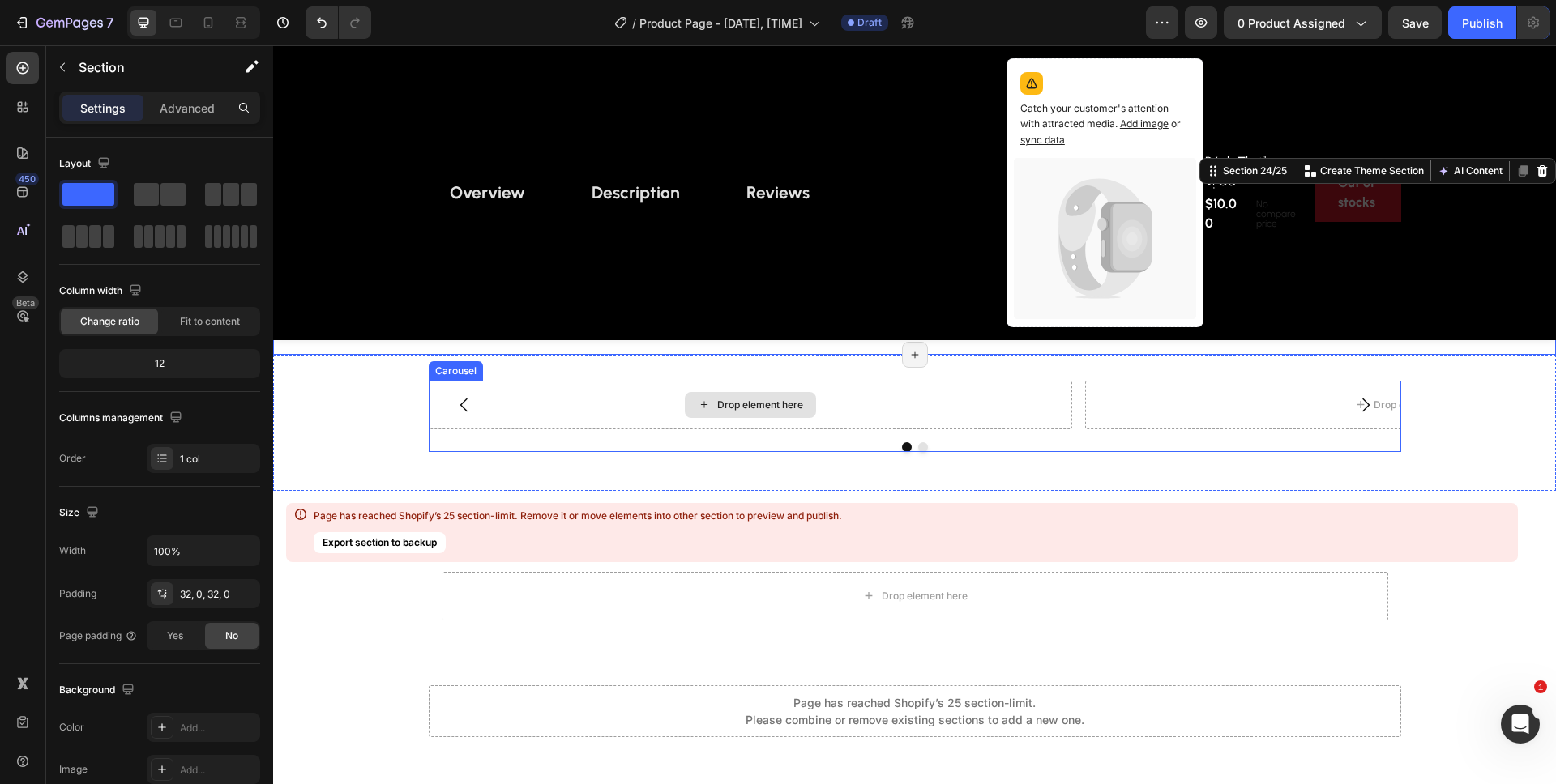 scroll, scrollTop: 9704, scrollLeft: 0, axis: vertical 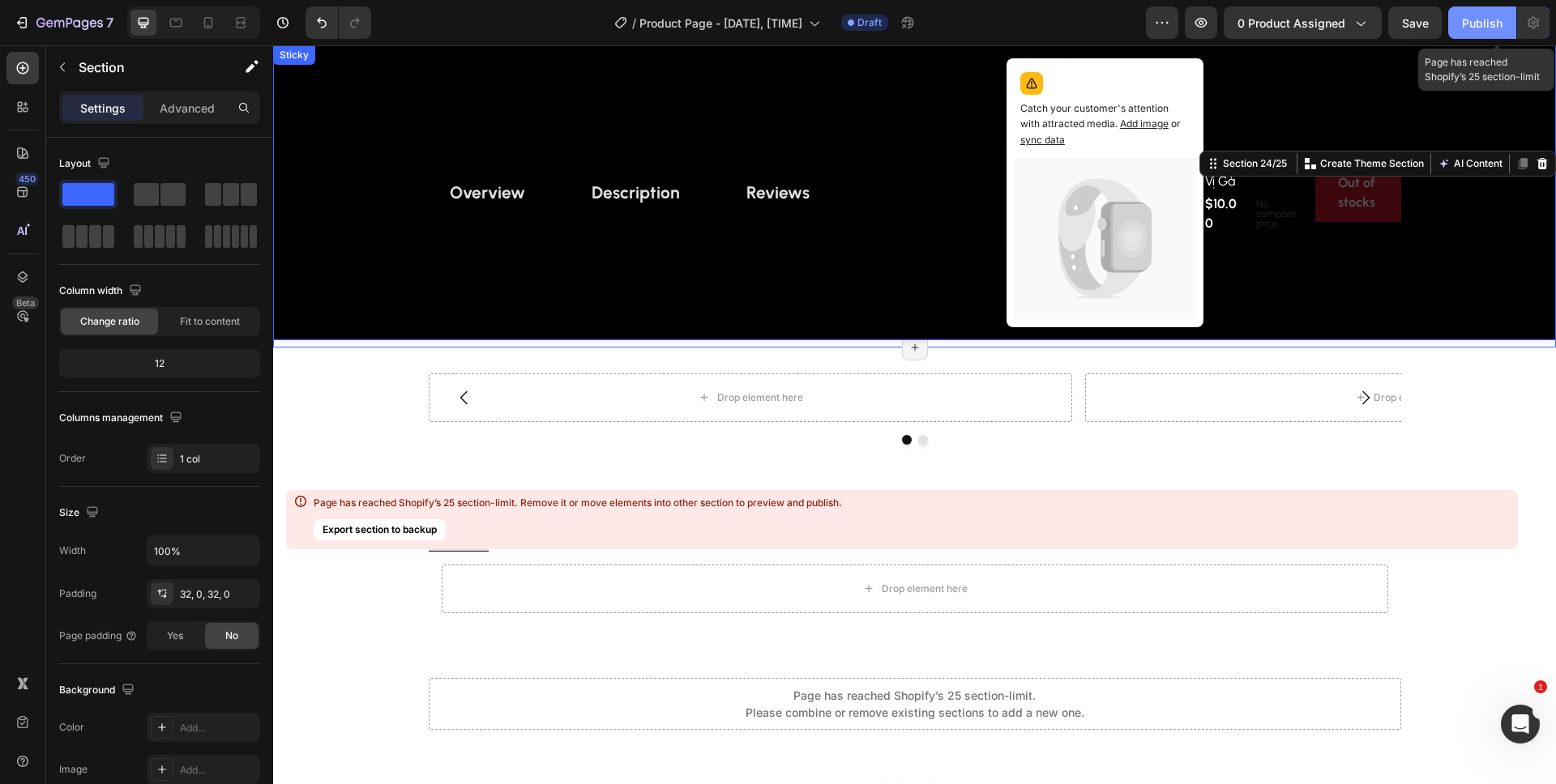 click on "Publish" at bounding box center [1482, 23] 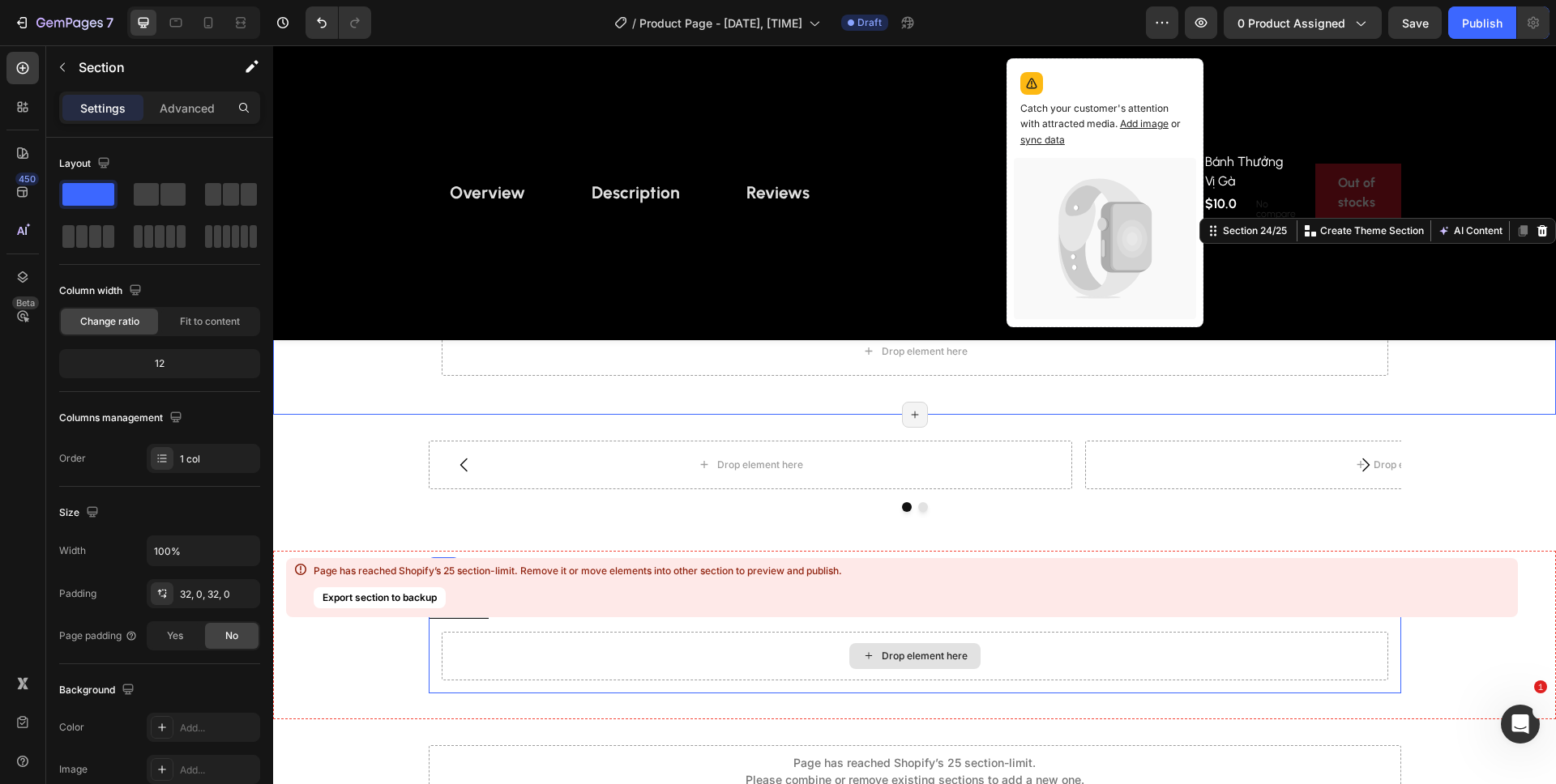 click on "Tab 1 Tab 2 Tab 3
Drop element here
Tab" at bounding box center (914, 635) 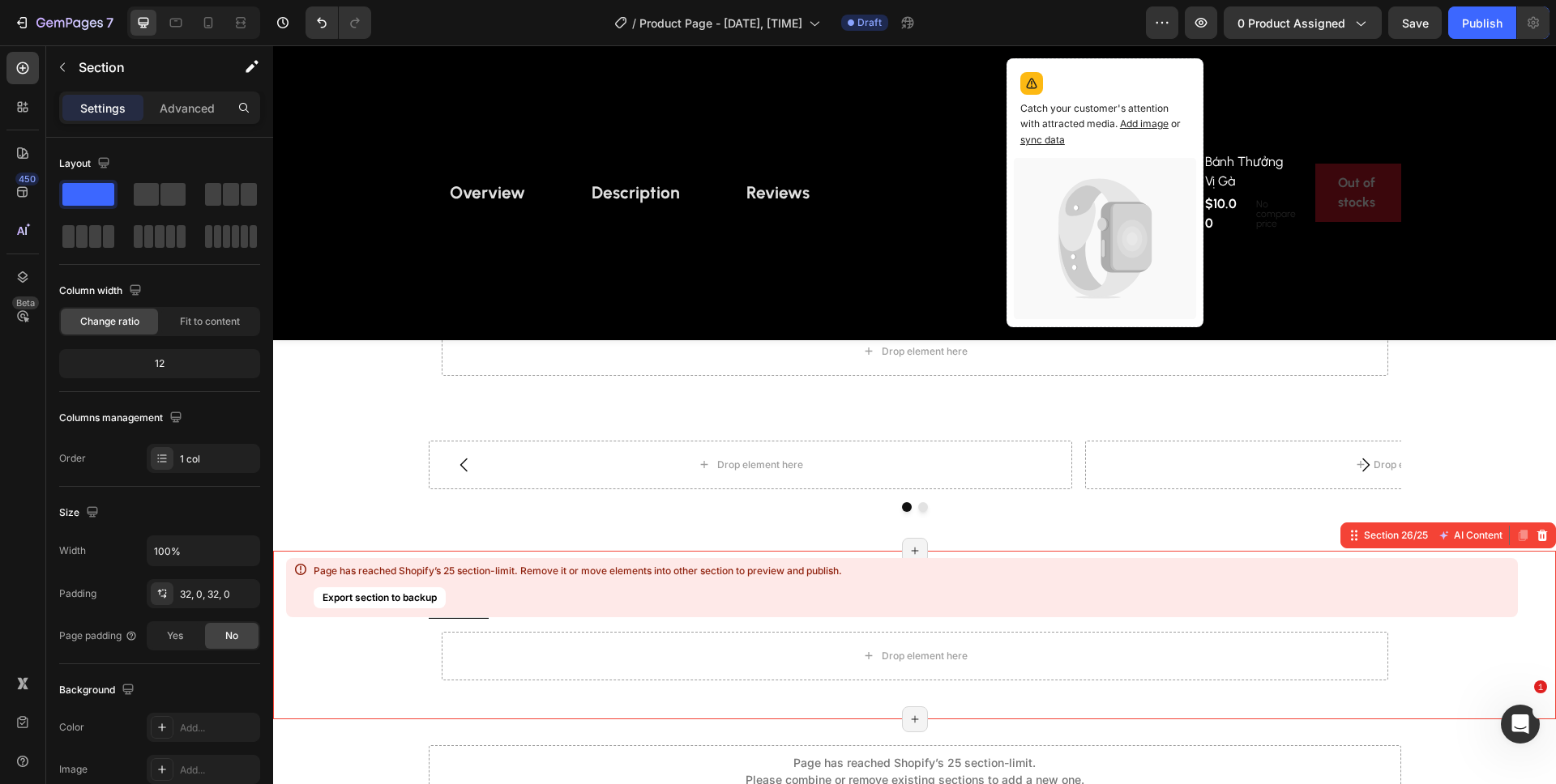 scroll, scrollTop: 9636, scrollLeft: 0, axis: vertical 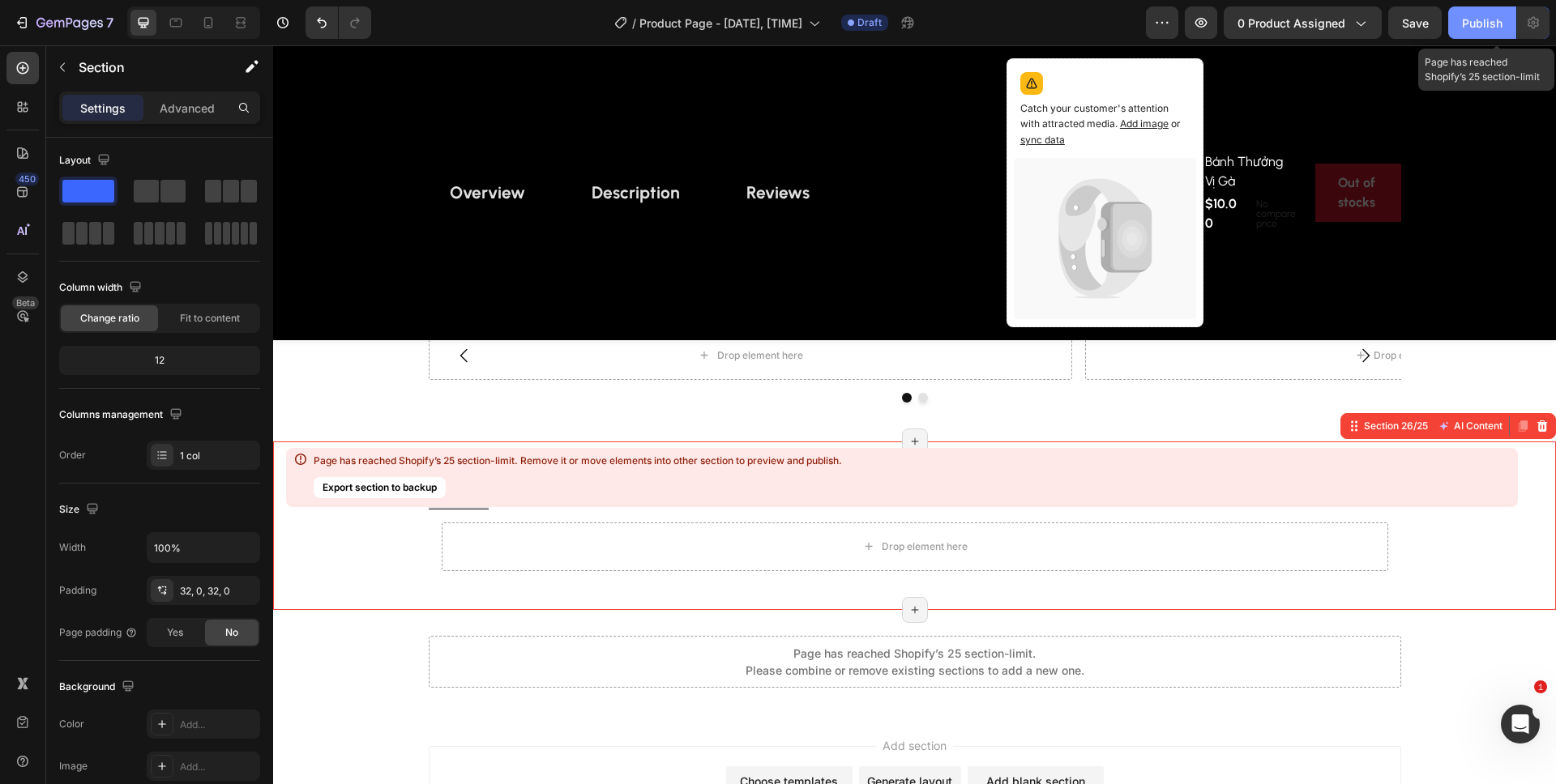 click on "Publish" at bounding box center [1482, 23] 